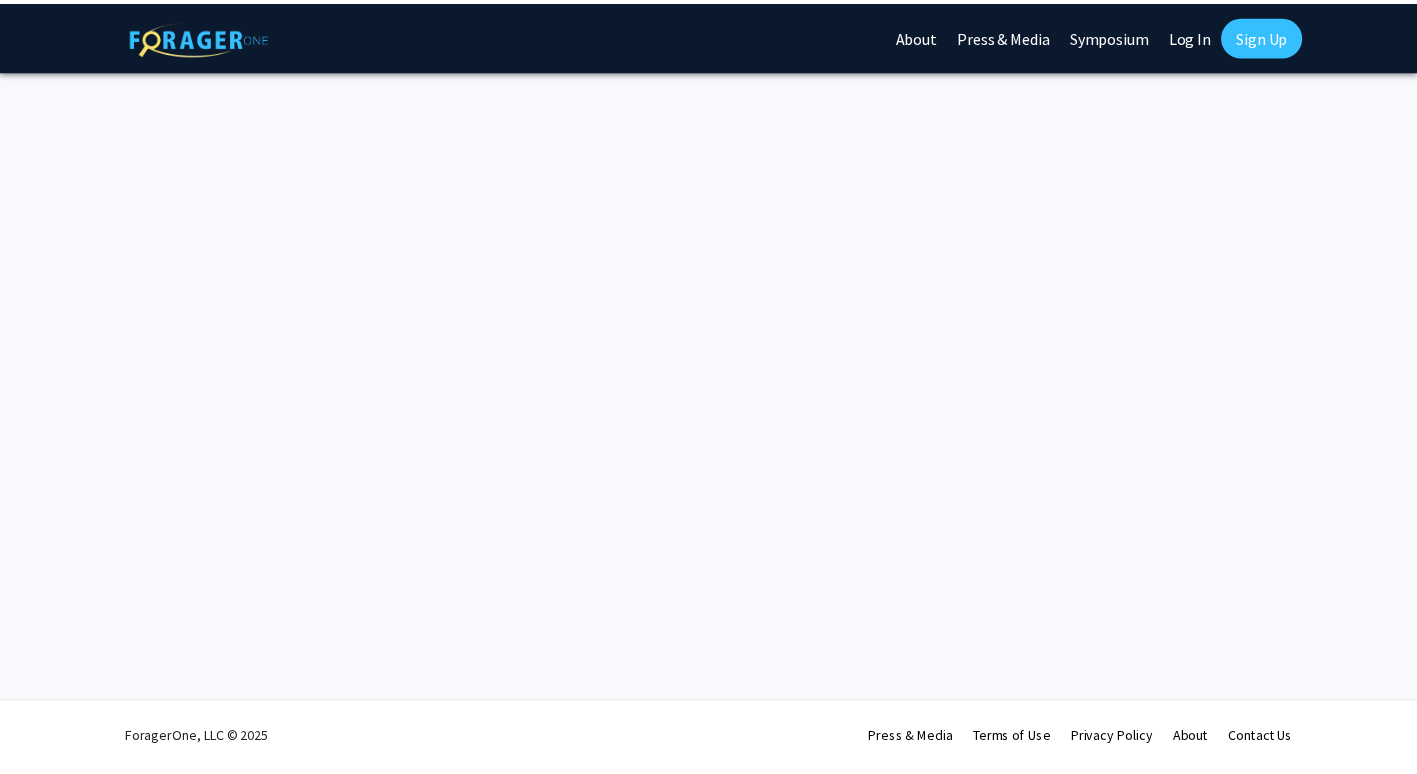 scroll, scrollTop: 0, scrollLeft: 0, axis: both 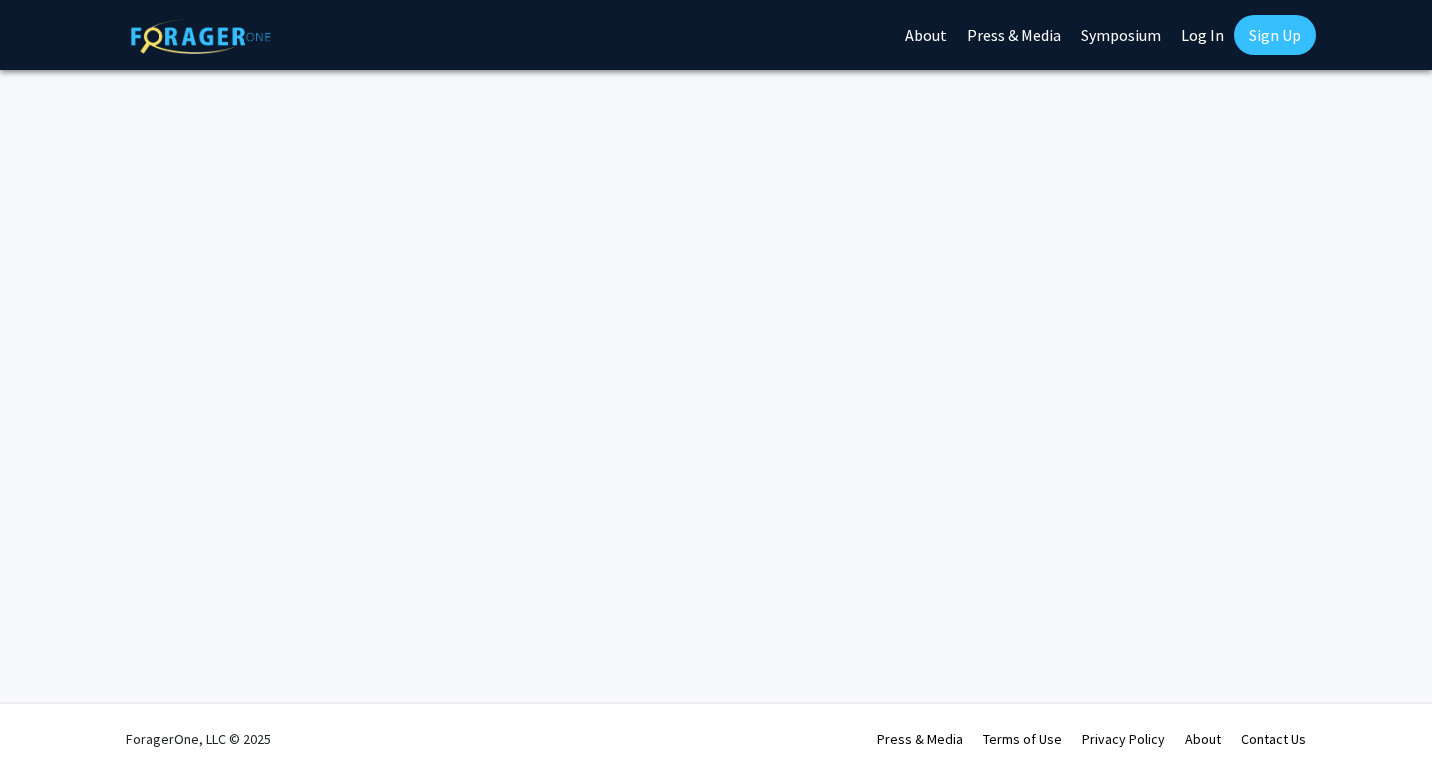 click on "Skip navigation  About Press & Media  Symposium  Log In Sign Up Complete your profile ×  To continue, you need to make sure you've filled out your name, major, and year on your profile so it can be shared with faculty members.  Trust us, we’re here to save you time!  Continue exploring the site   Go to profile   ForagerOne, LLC © 2025  Press & Media Terms of Use Privacy Policy About Contact Us" at bounding box center (716, 387) 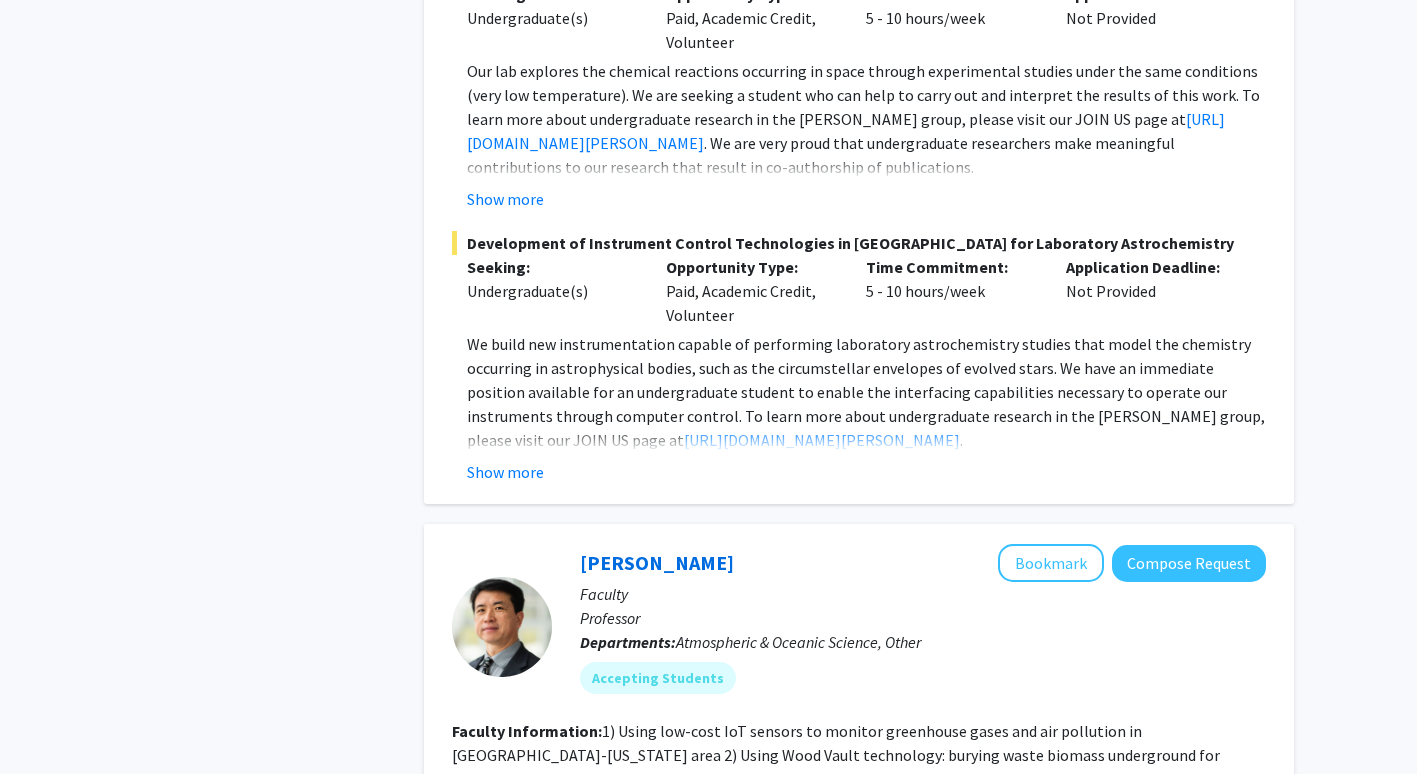 scroll, scrollTop: 4619, scrollLeft: 0, axis: vertical 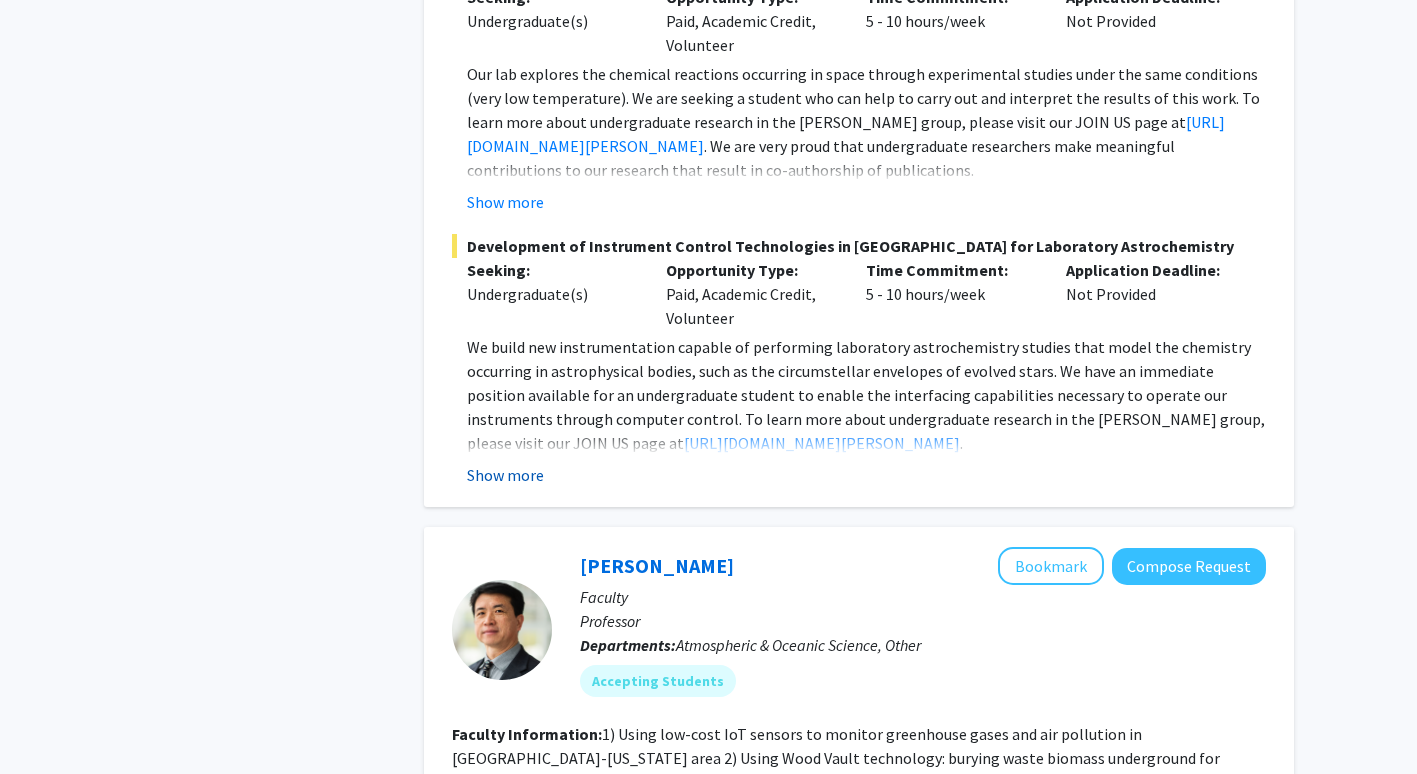 click on "Show more" 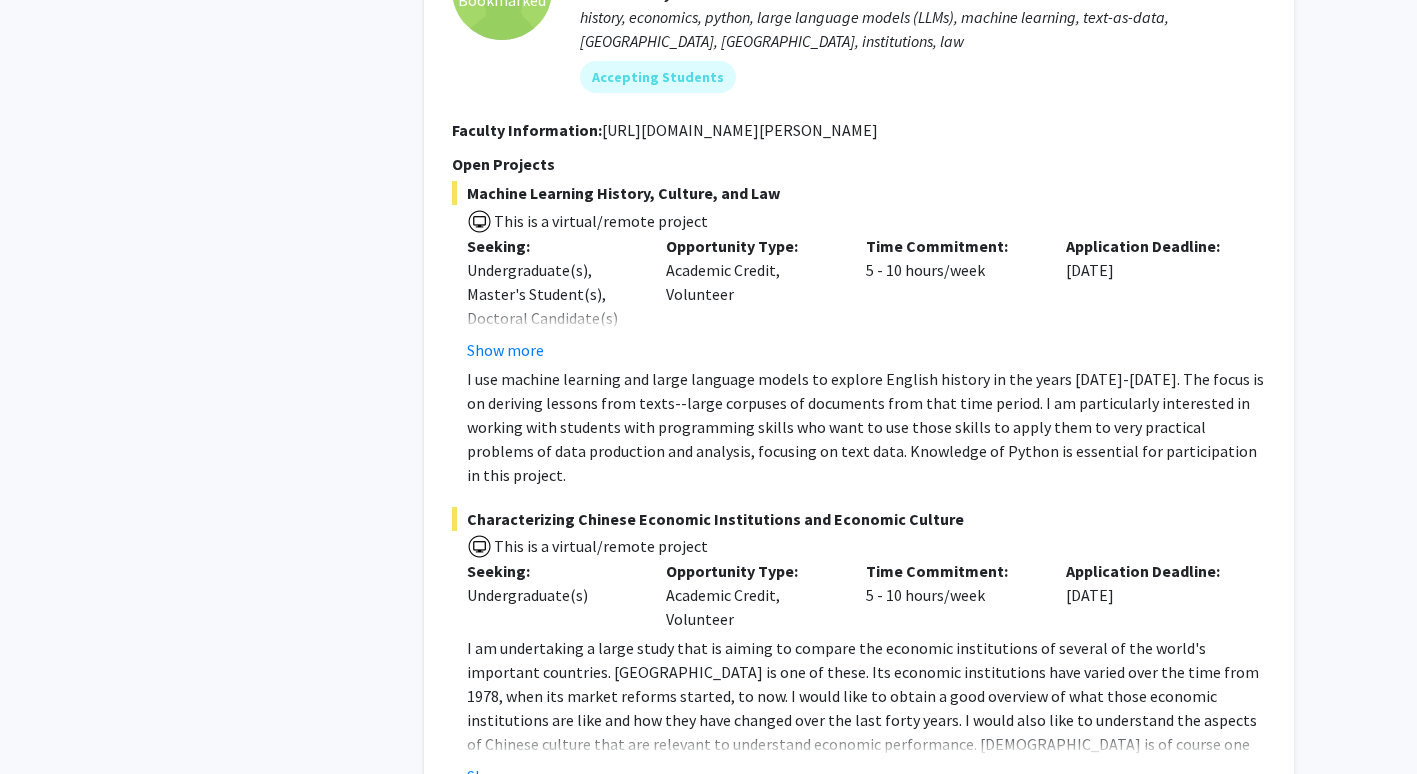 scroll, scrollTop: 6528, scrollLeft: 0, axis: vertical 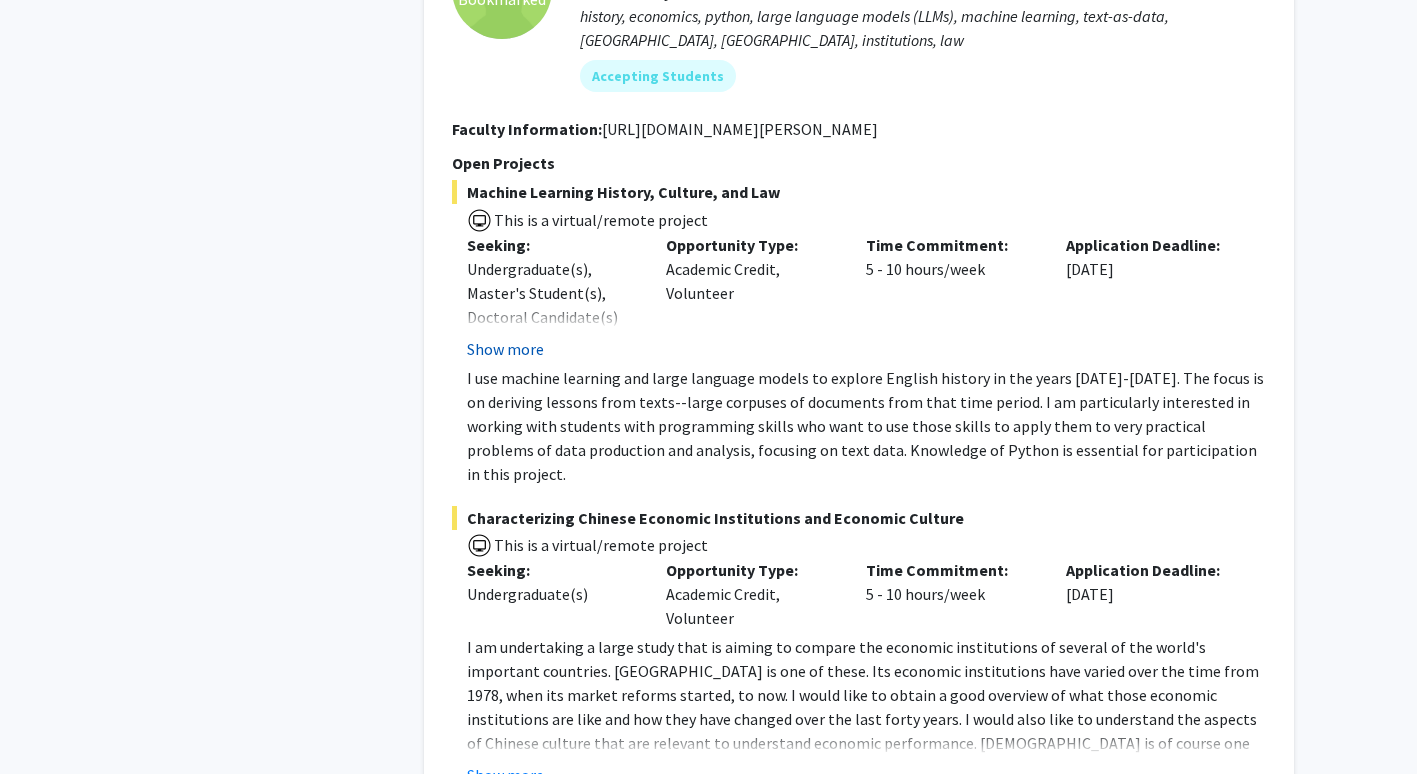 click on "Show more" 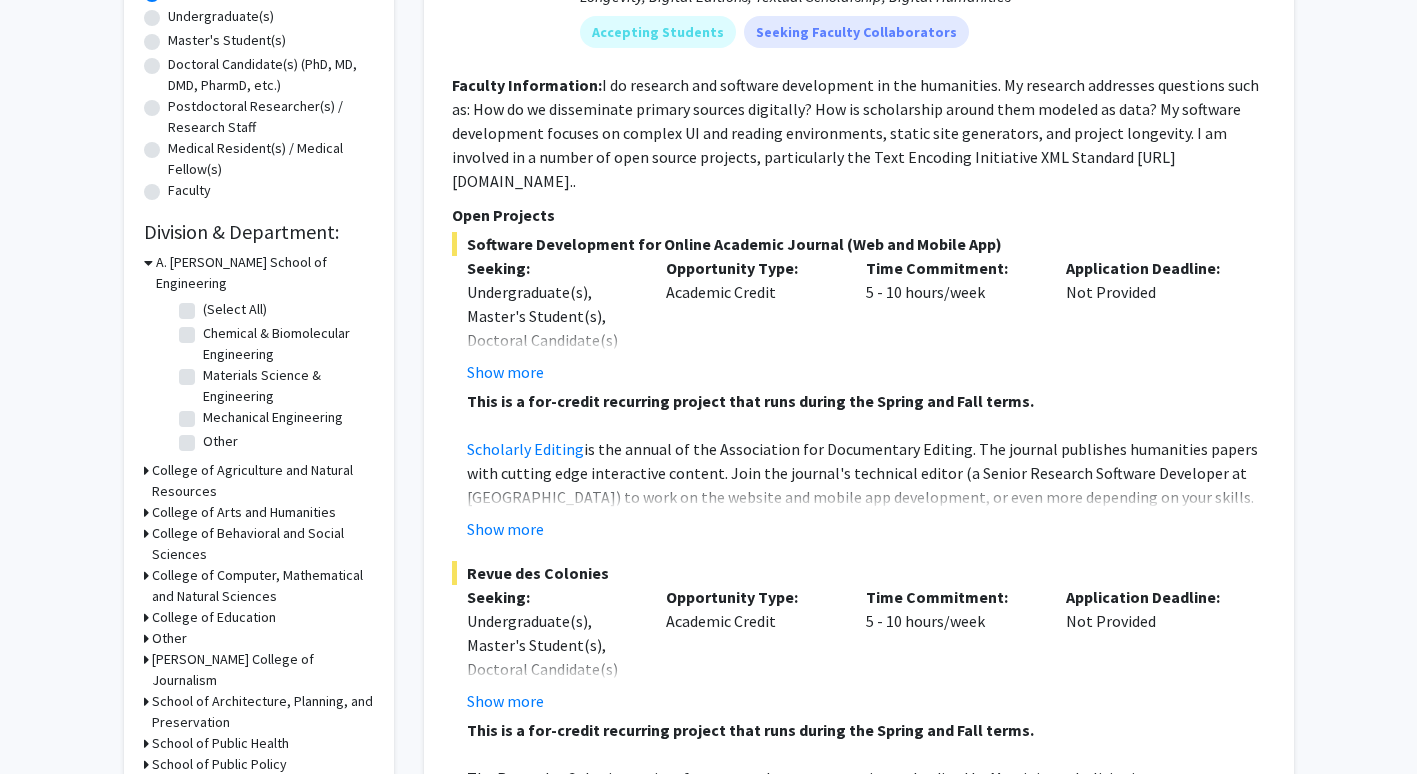 scroll, scrollTop: 0, scrollLeft: 0, axis: both 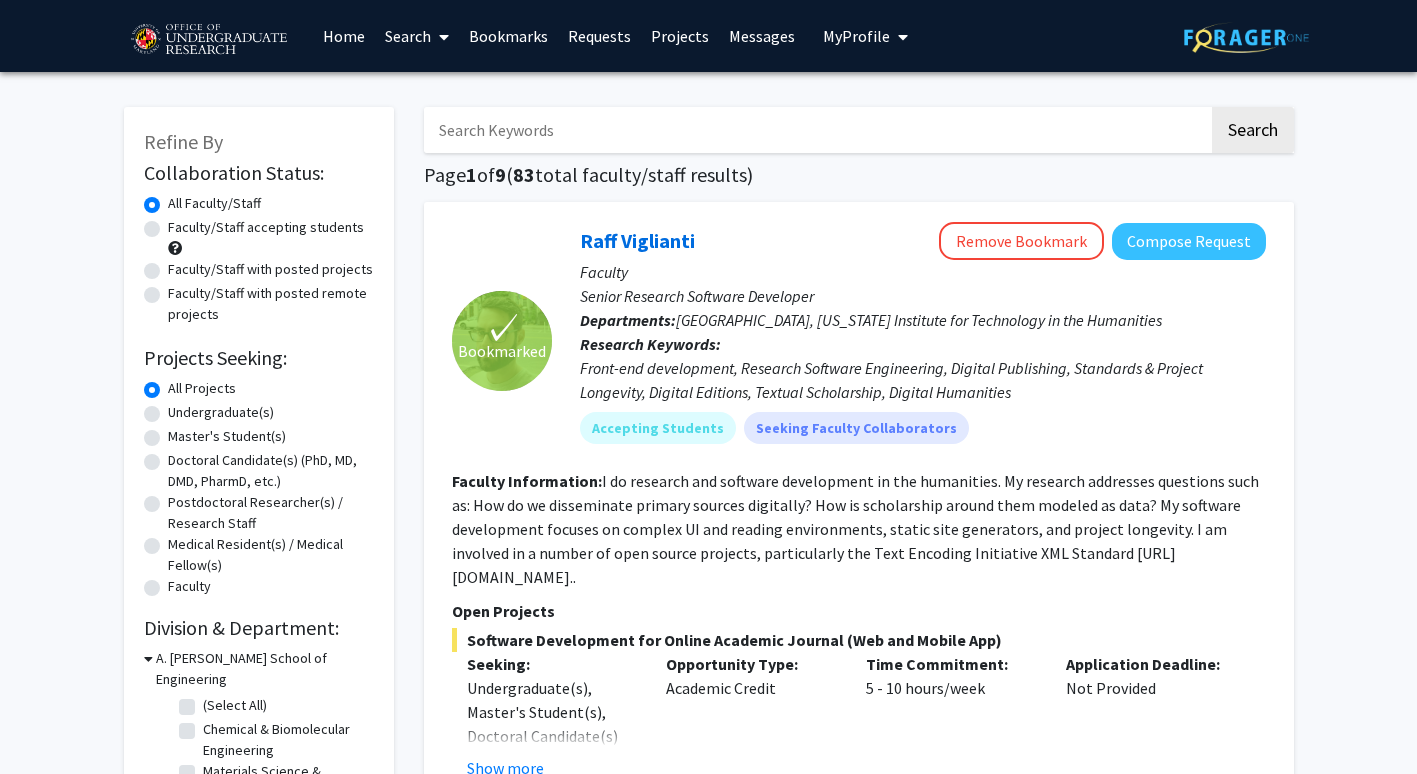 click on "Undergraduate(s)" 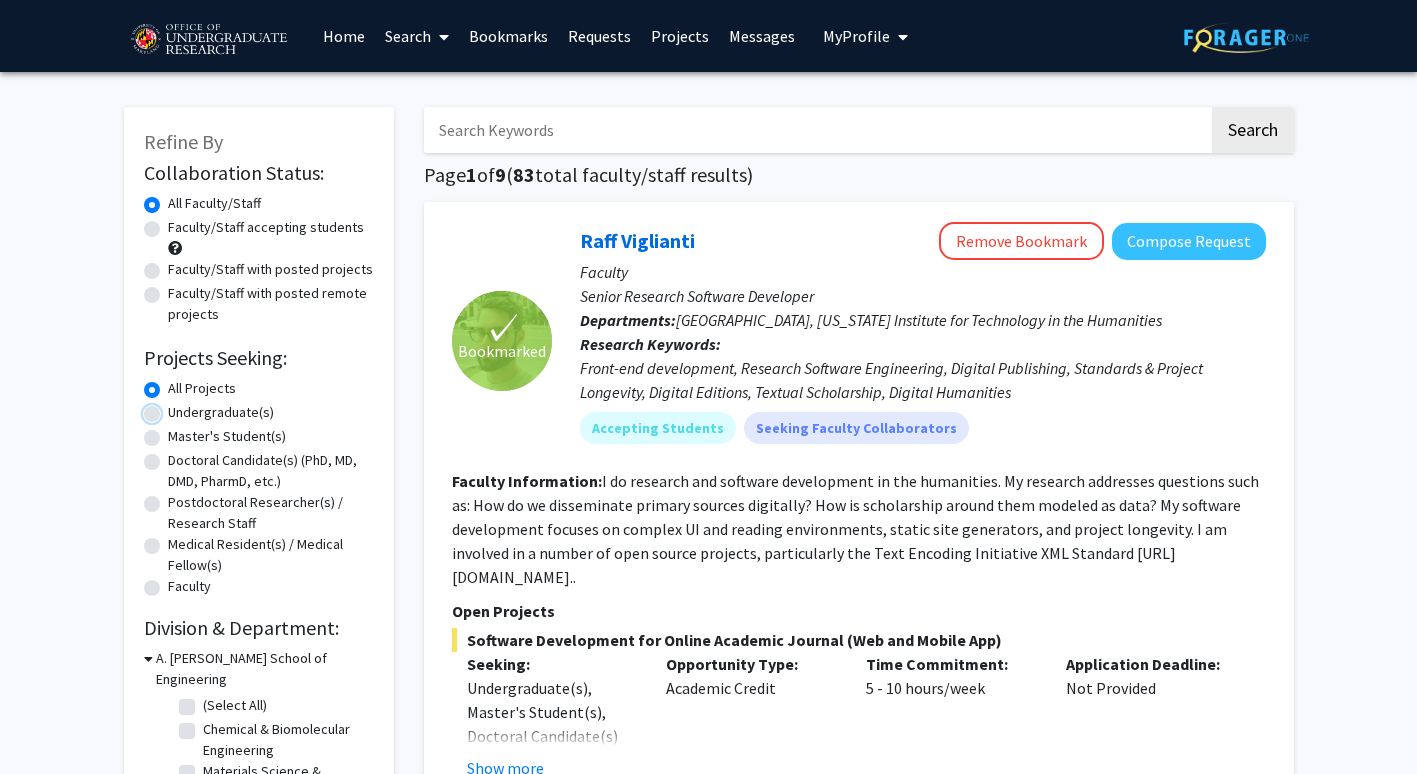 click on "Undergraduate(s)" at bounding box center [174, 408] 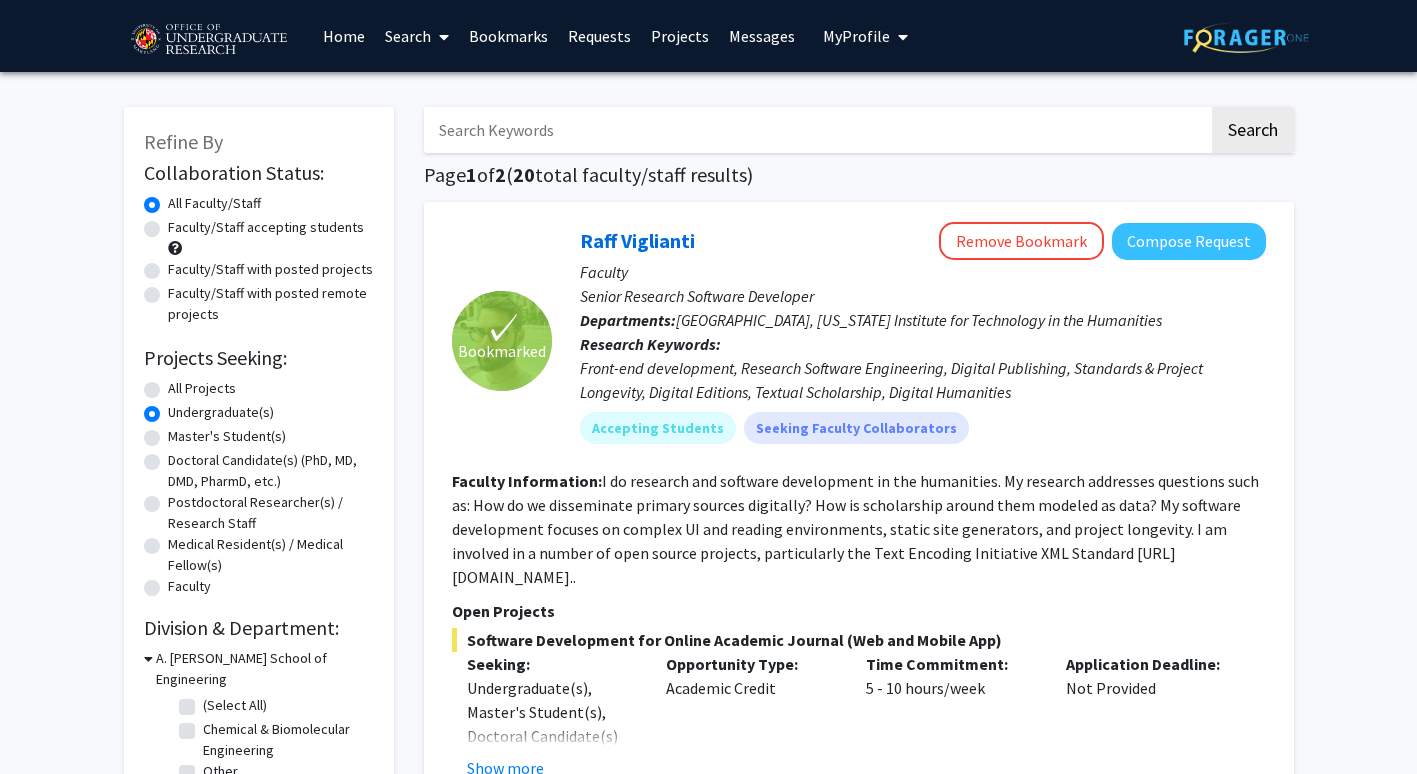 click on "Faculty/Staff accepting students" 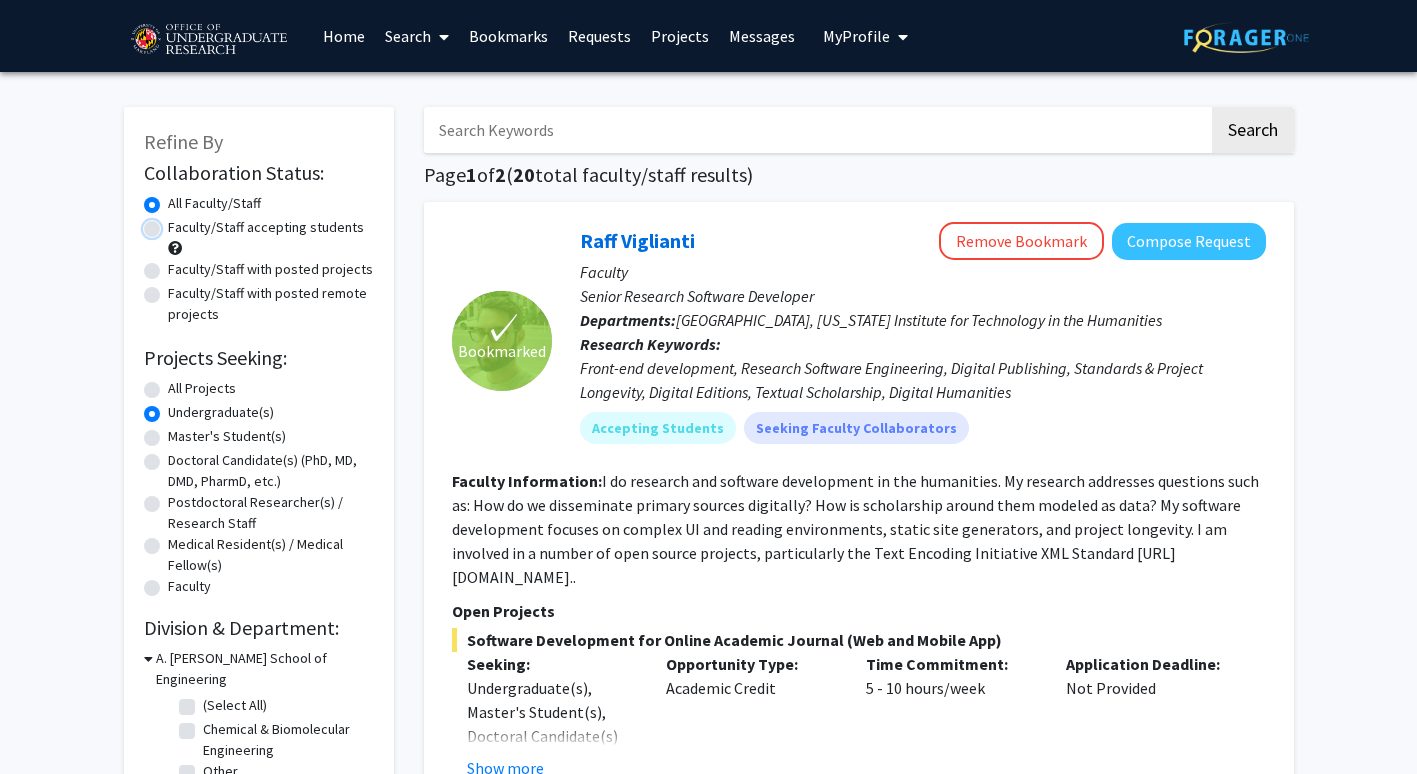 click on "Faculty/Staff accepting students" at bounding box center [174, 223] 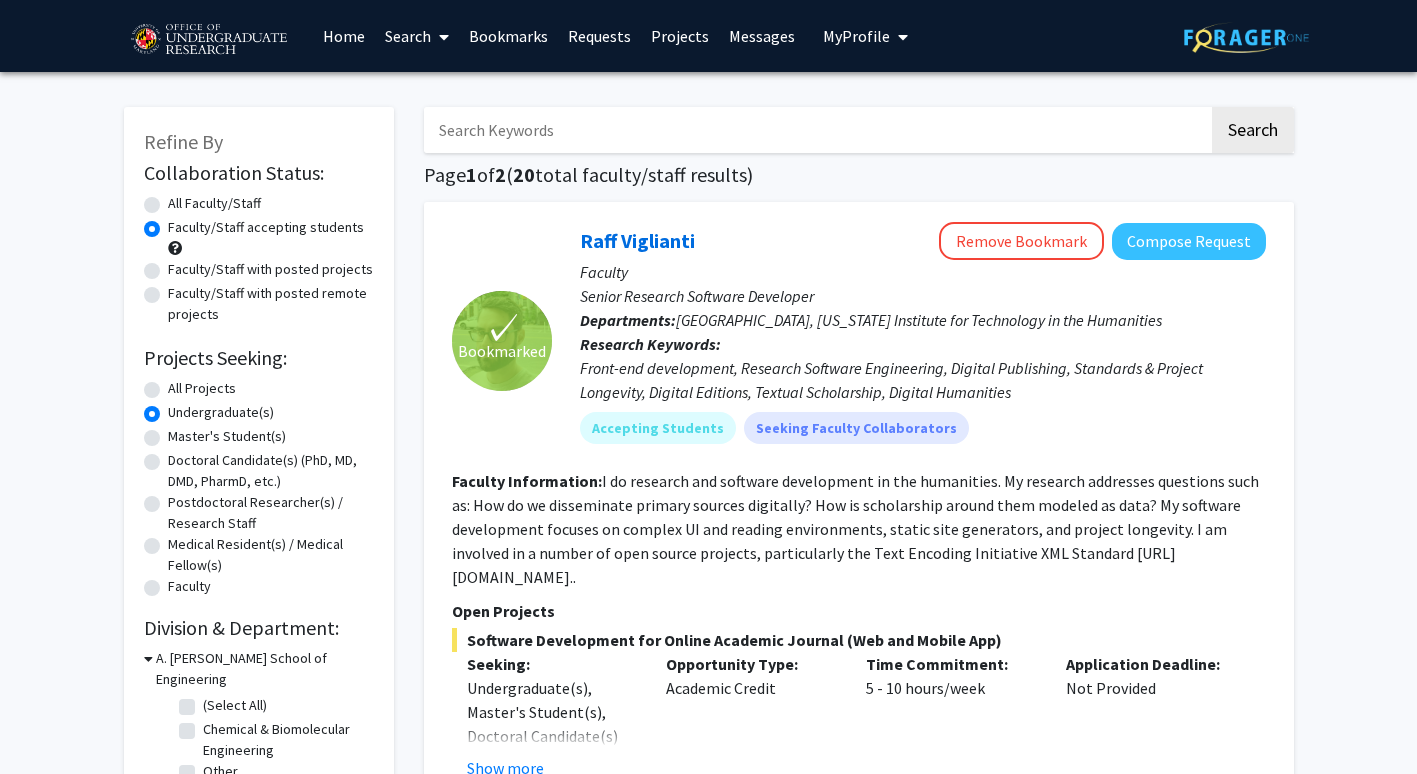 click on "All Faculty/Staff" 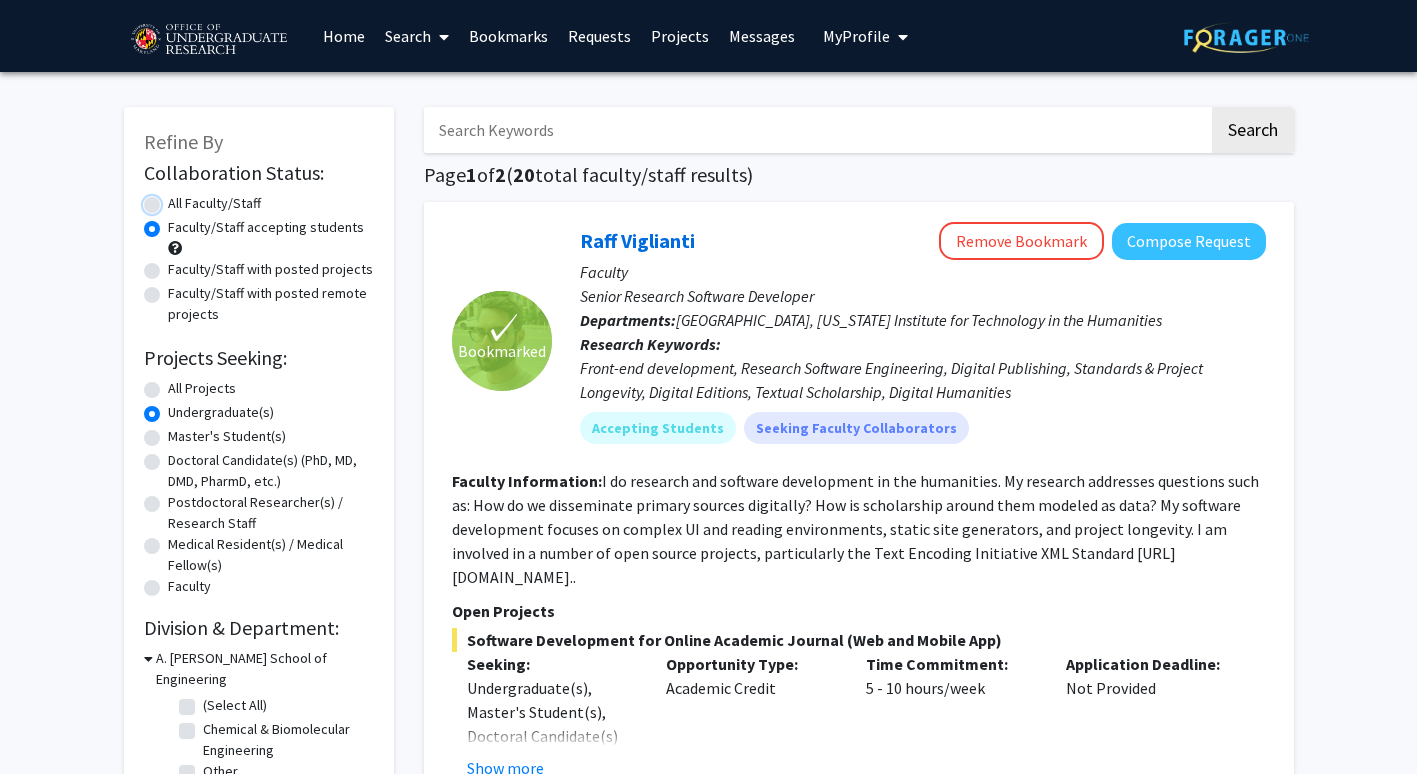 click on "All Faculty/Staff" at bounding box center (174, 199) 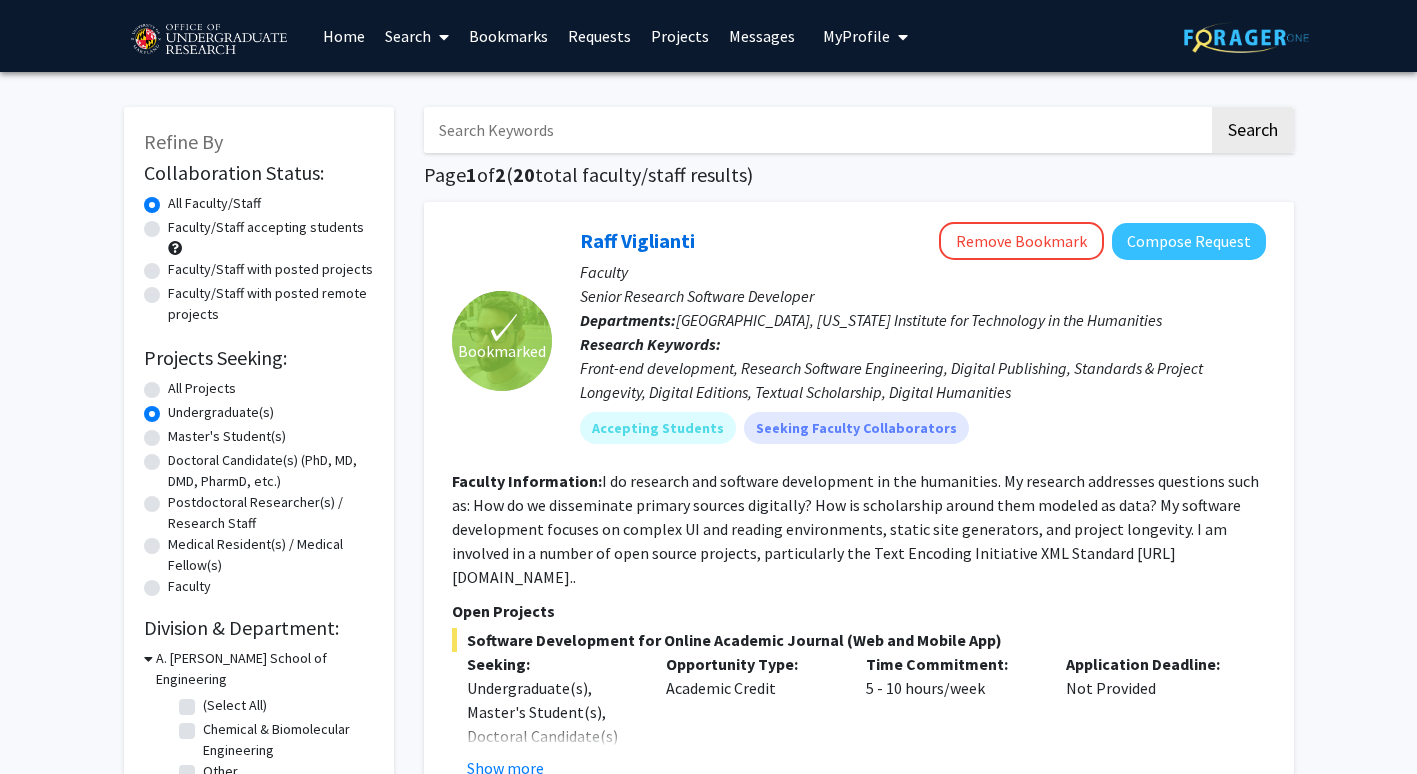 click on "Faculty/Staff accepting students" 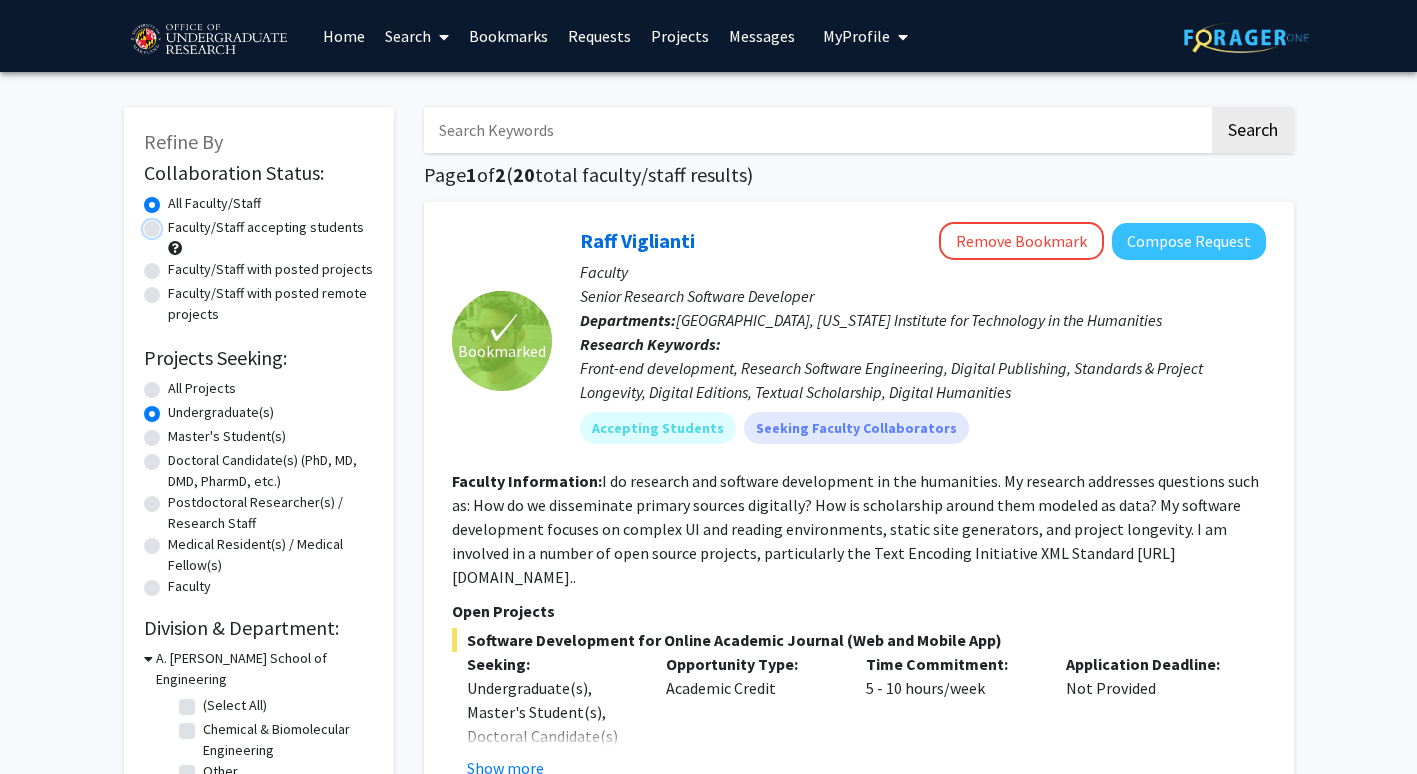 click on "Faculty/Staff accepting students" at bounding box center [174, 223] 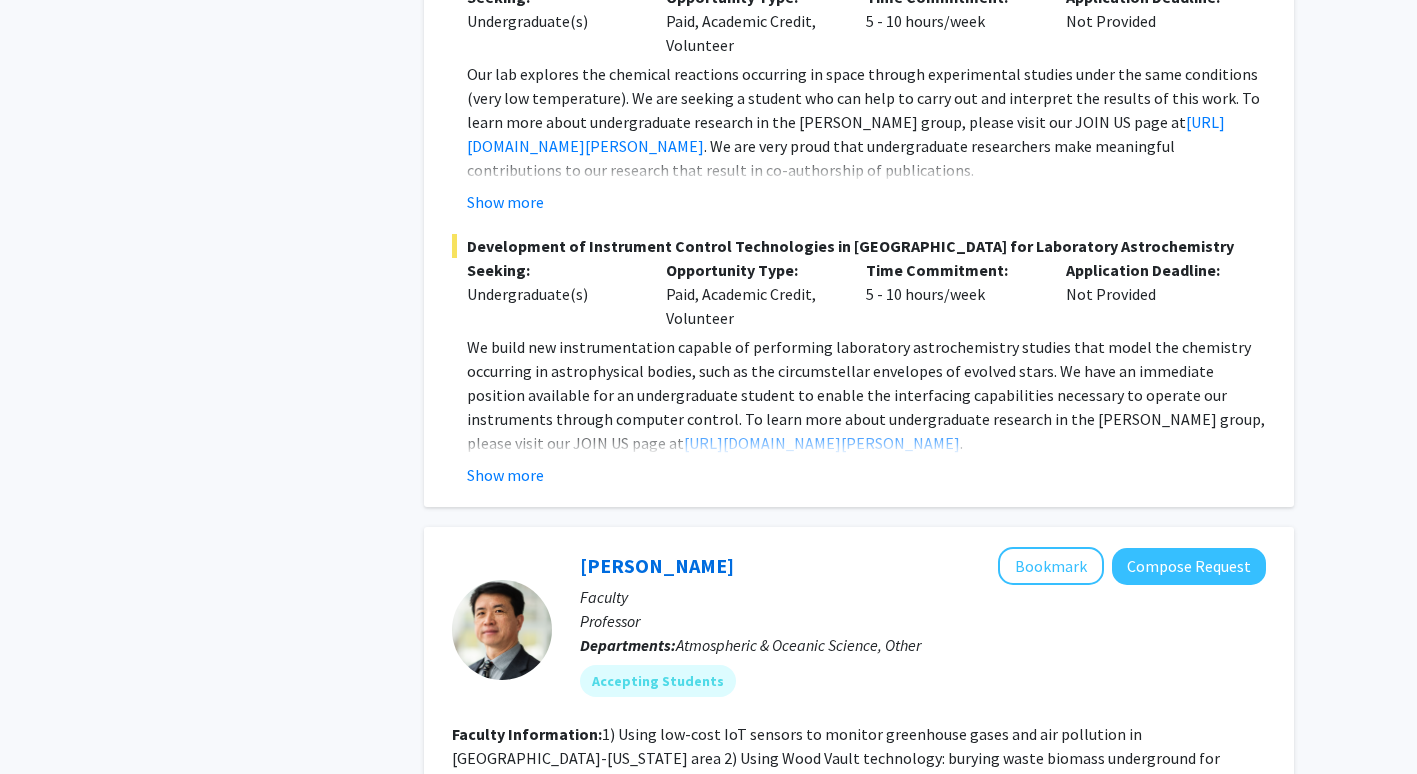 scroll, scrollTop: 4620, scrollLeft: 0, axis: vertical 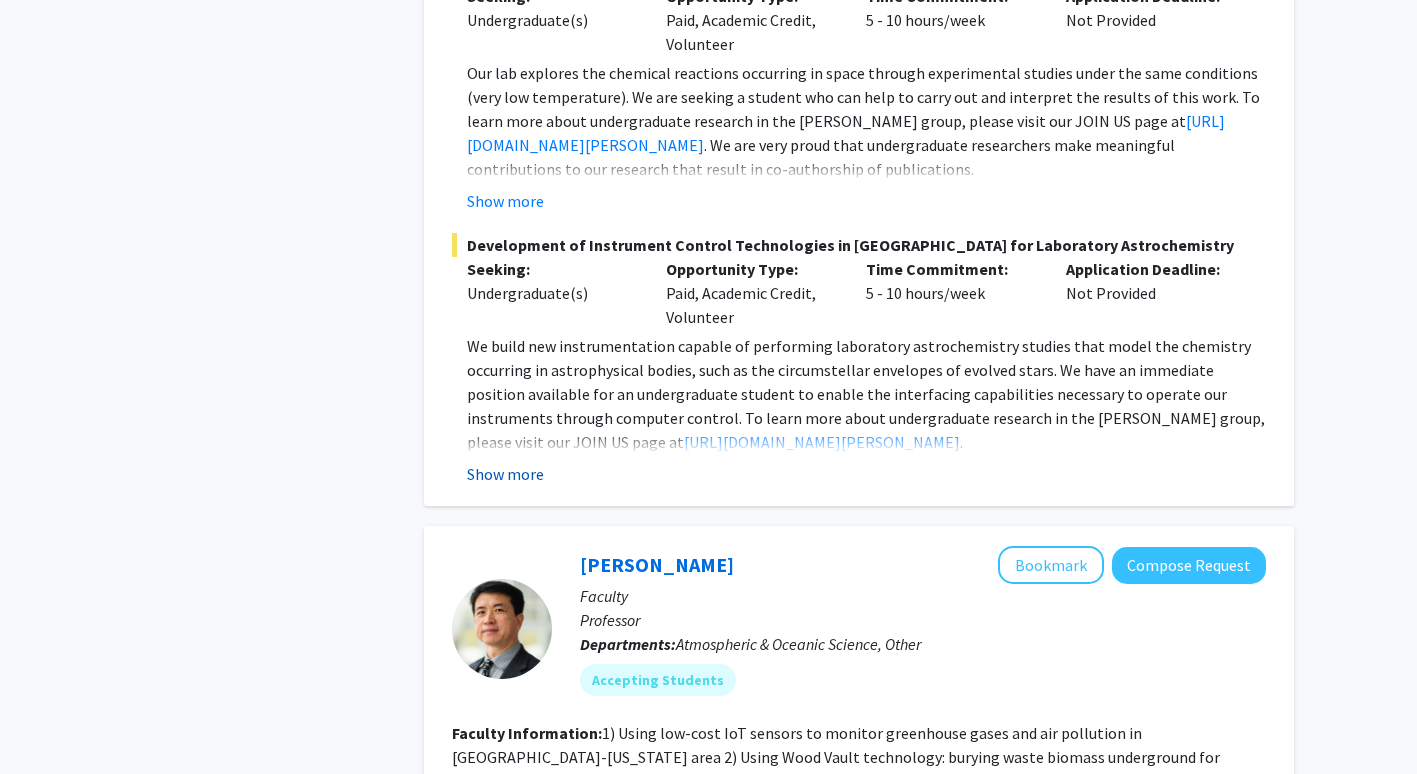 click on "Show more" 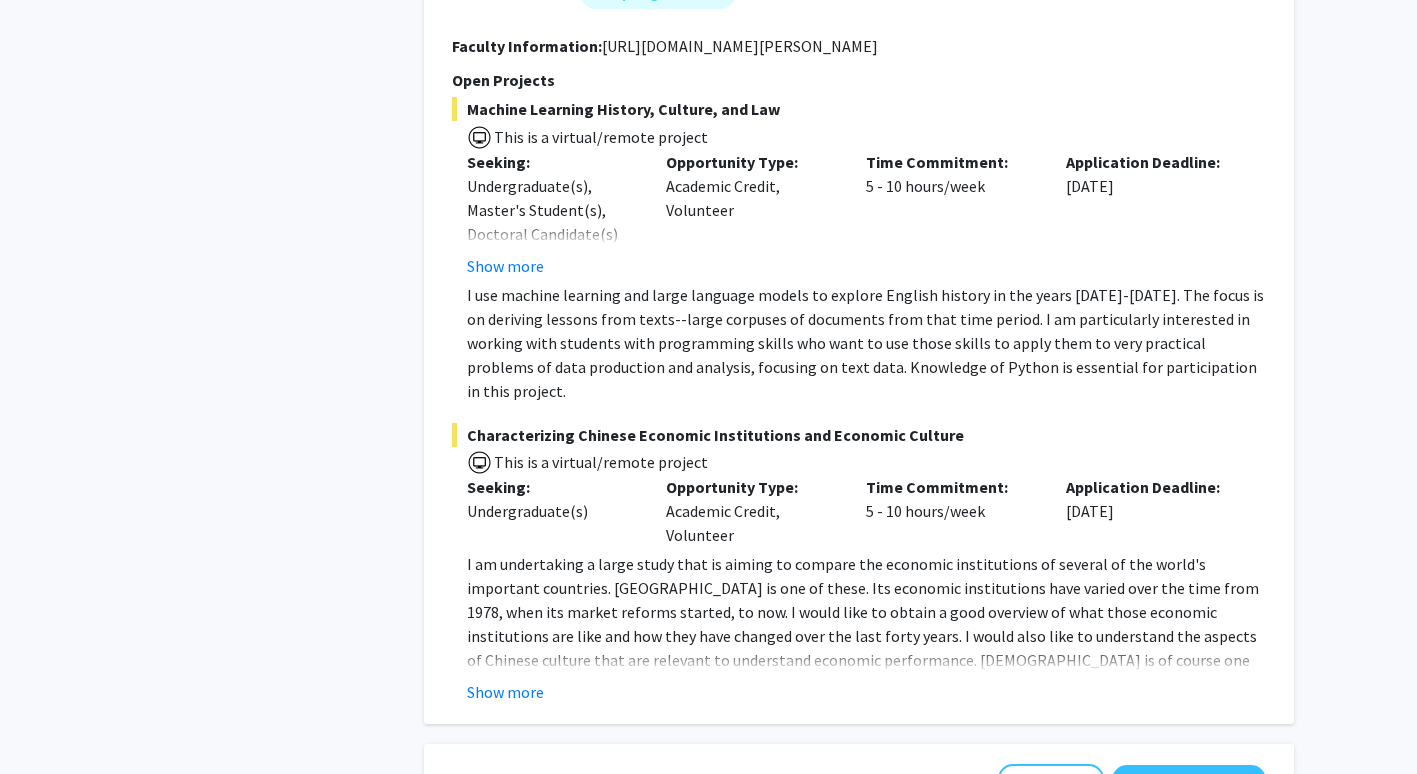 scroll, scrollTop: 6612, scrollLeft: 0, axis: vertical 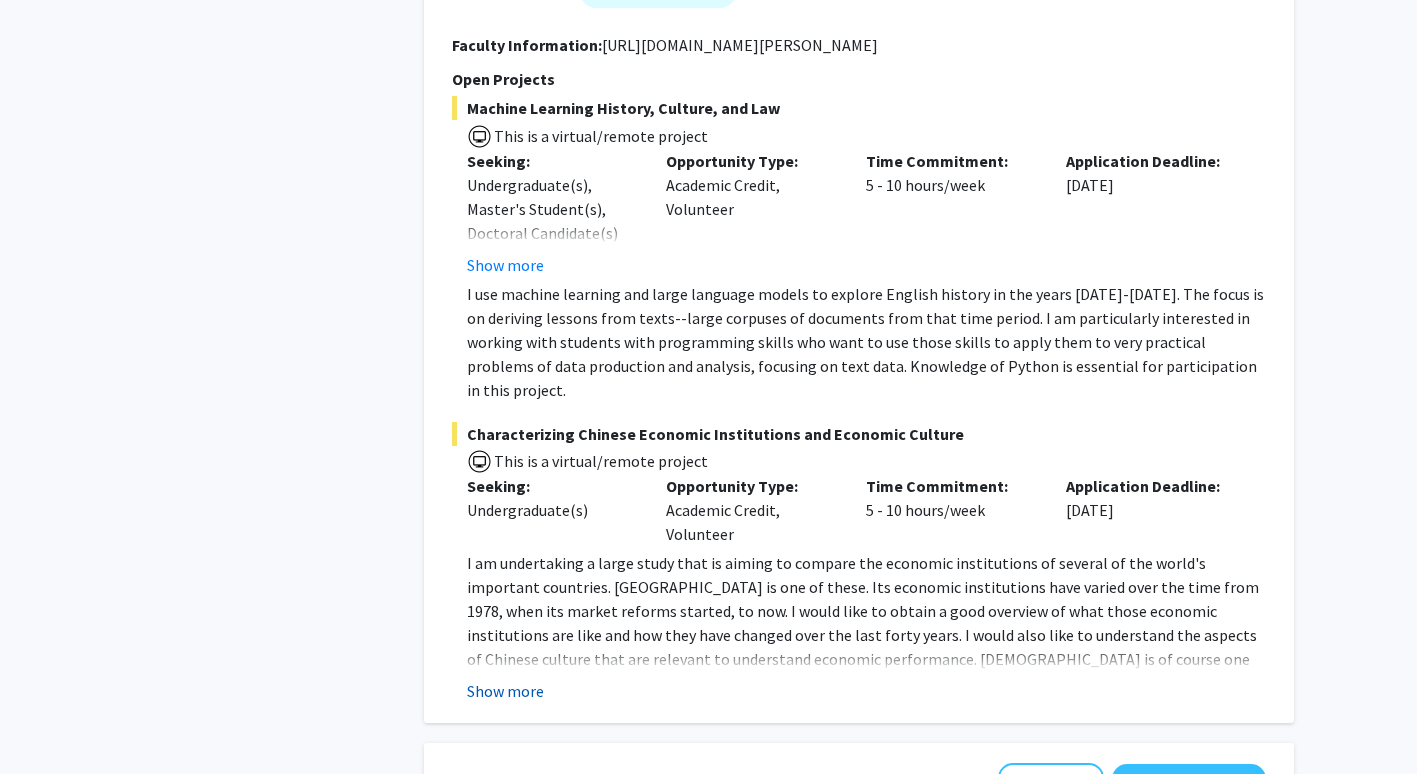 click on "Show more" 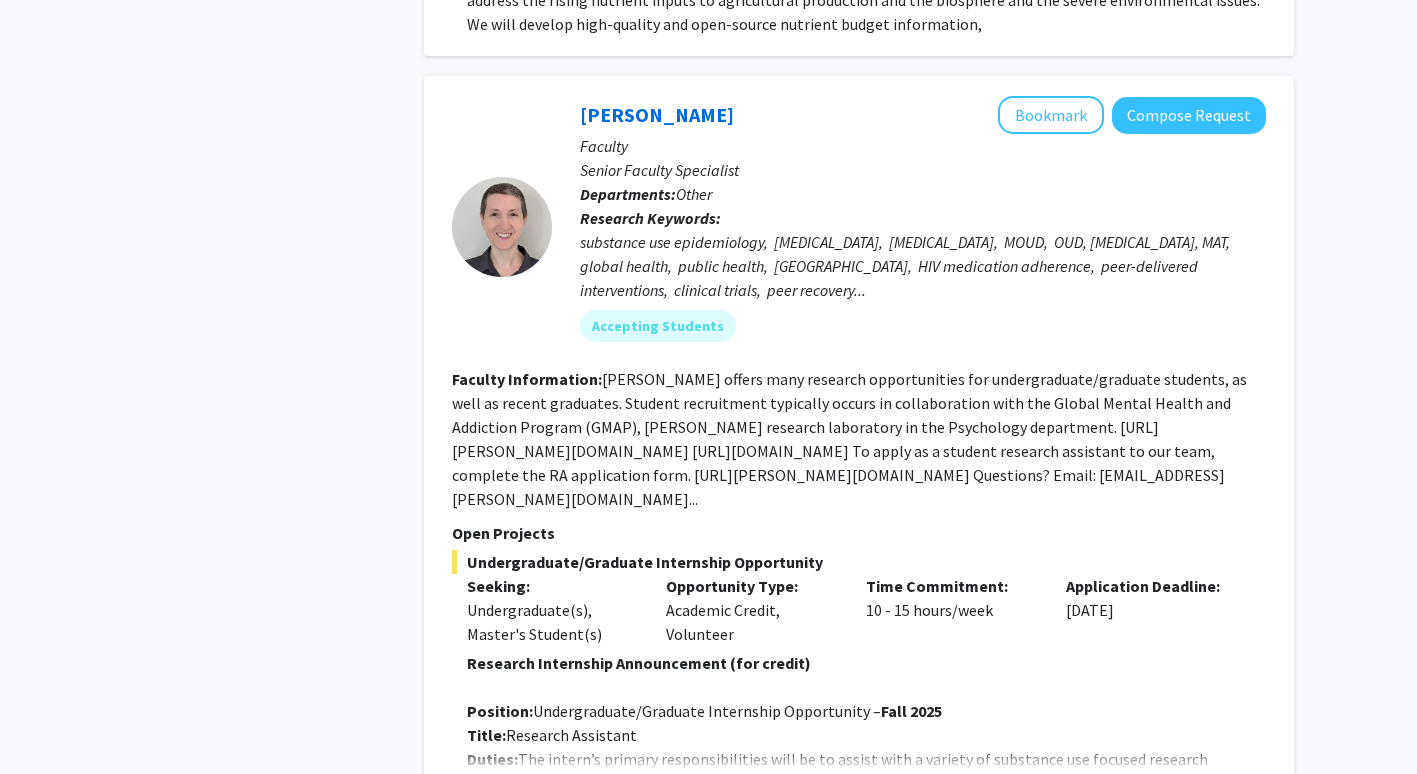 scroll, scrollTop: 9328, scrollLeft: 0, axis: vertical 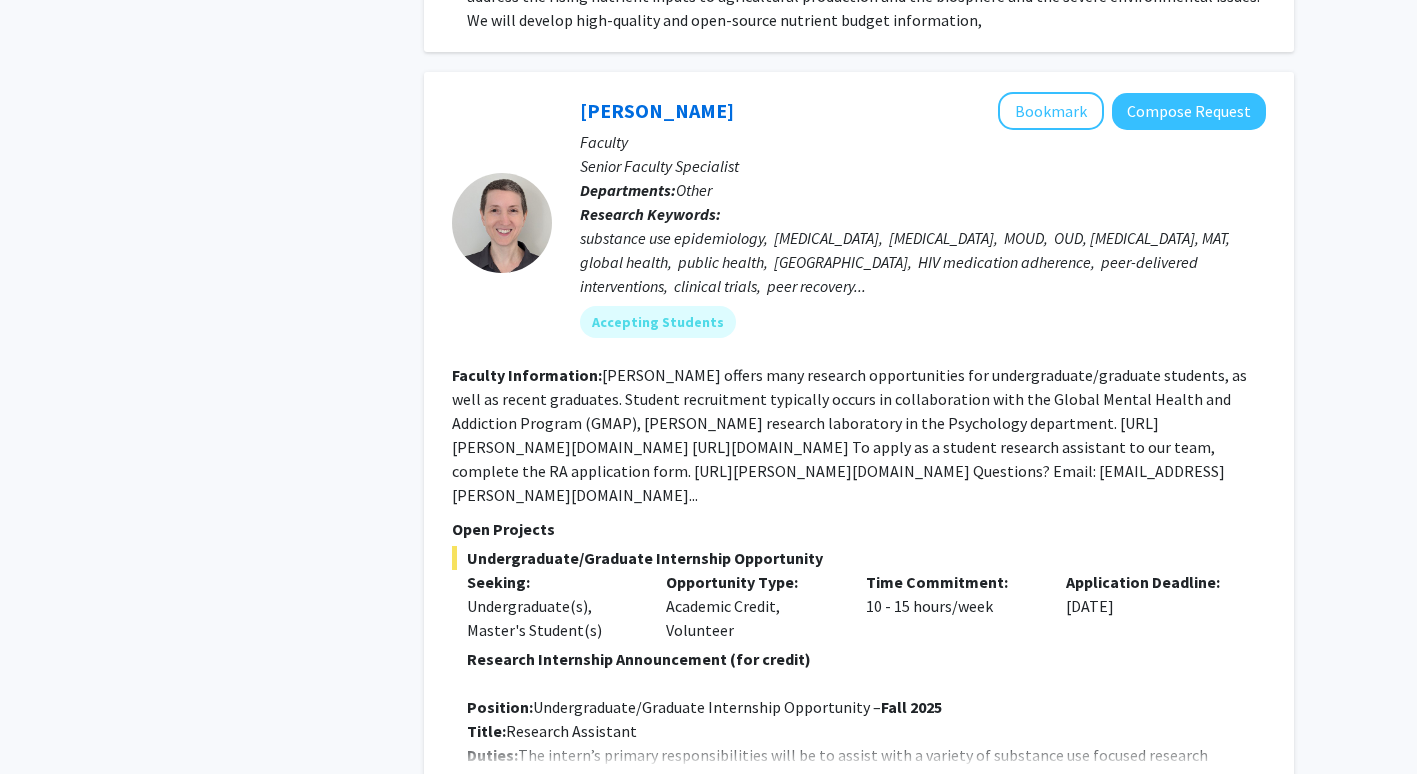 click on "Show more" 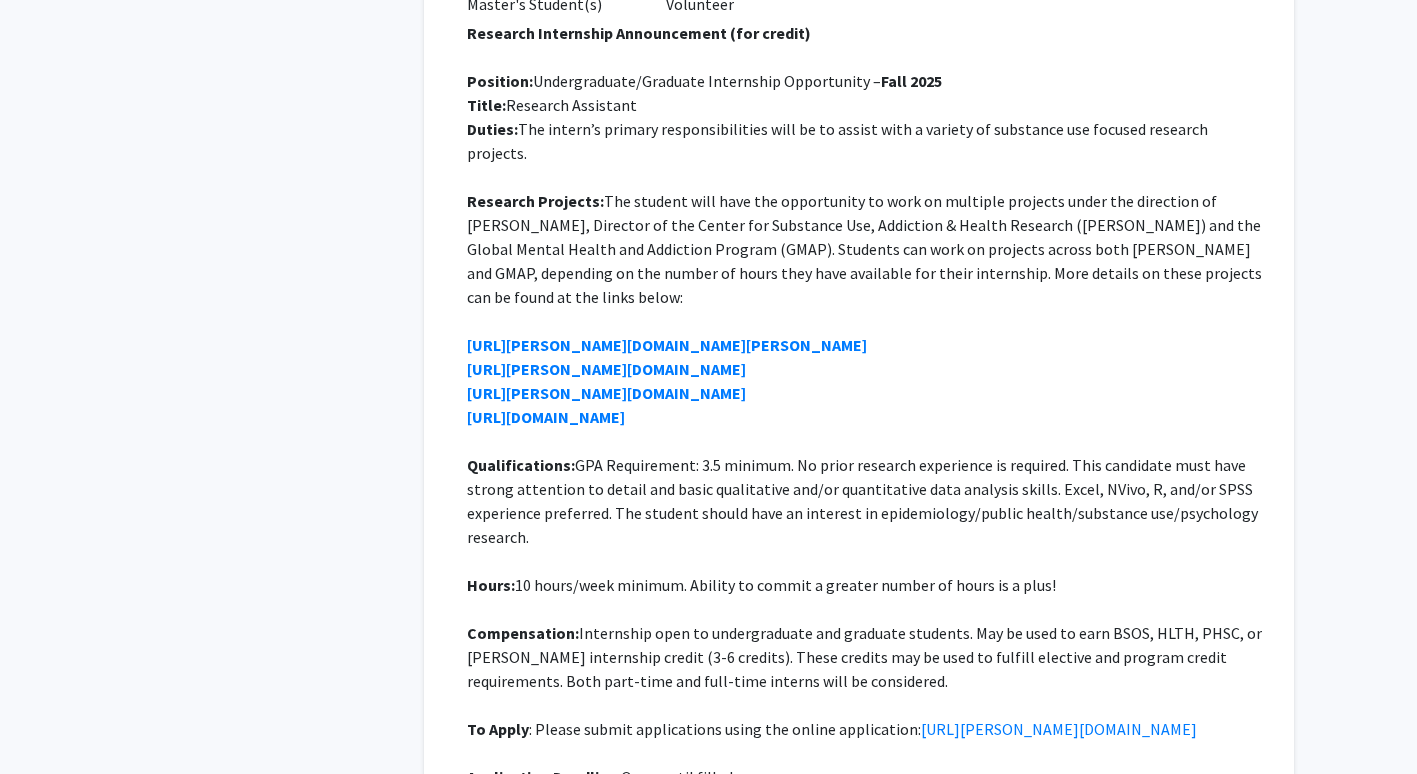 scroll, scrollTop: 10122, scrollLeft: 0, axis: vertical 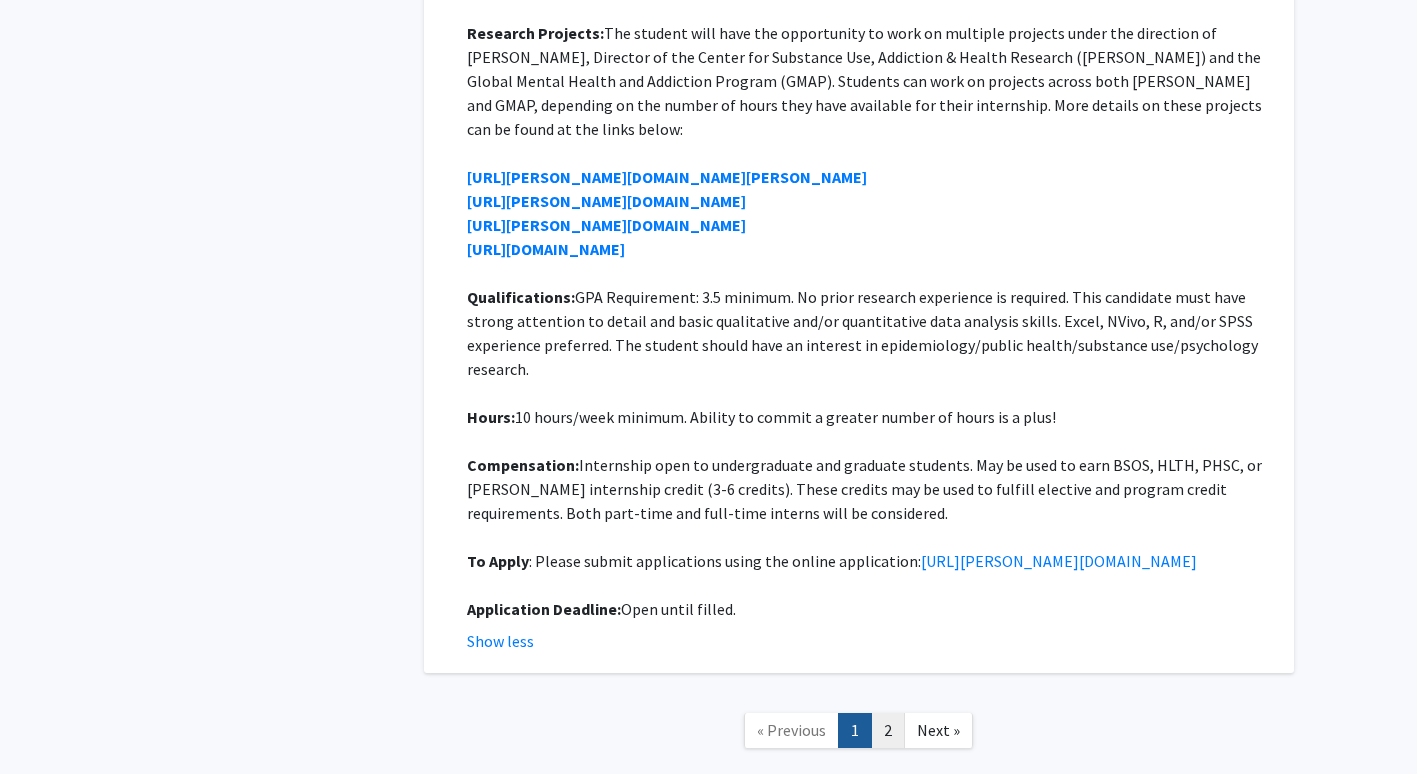 click on "2" 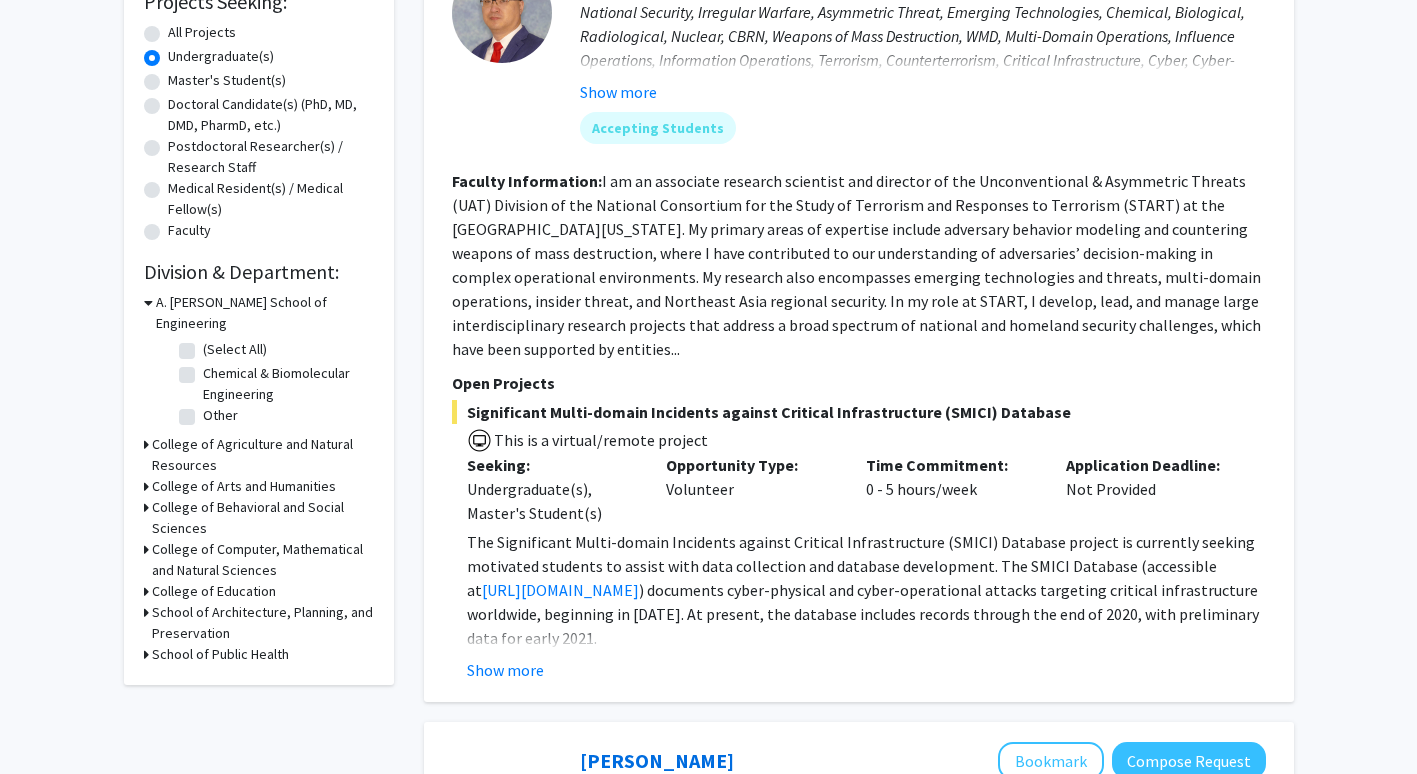 scroll, scrollTop: 357, scrollLeft: 0, axis: vertical 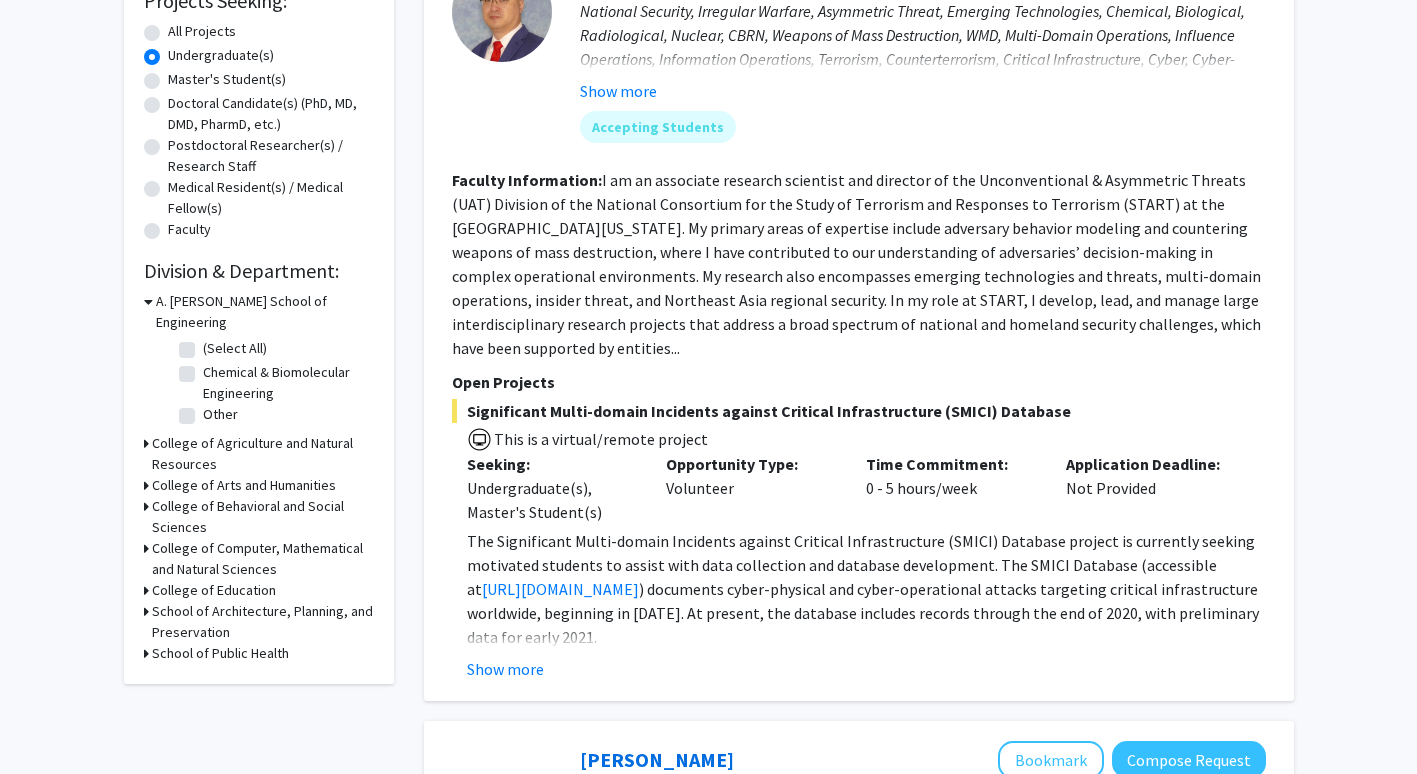 click on "[PERSON_NAME]   Bookmark
Compose Request  Faculty Associate Research Scientist Departments:  Other Research Keywords:  National Security, Irregular Warfare, Asymmetric Threat, Emerging Technologies, Chemical, Biological, Radiological, Nuclear, CBRN, Weapons of Mass Destruction, WMD, Multi-Domain Operations, Influence Operations, Information Operations, Terrorism, Counterterrorism, Critical Infrastructure, Cyber, Cyber-Attack, Cyber-Physical, Cyber-Operational... Show more Accepting Students Faculty Information:  Open Projects  Significant Multi-domain Incidents against Critical Infrastructure (SMICI) Database   This is a virtual/remote project  Seeking: Undergraduate(s), Master's Student(s) Opportunity Type:  Volunteer  Time Commitment:  0 - 5 hours/week  Application Deadline:  Not Provided  [URL][DOMAIN_NAME] If you are interested in participating in this project, please contact [PERSON_NAME] Sin at  [EMAIL_ADDRESS][DOMAIN_NAME] . Show more" 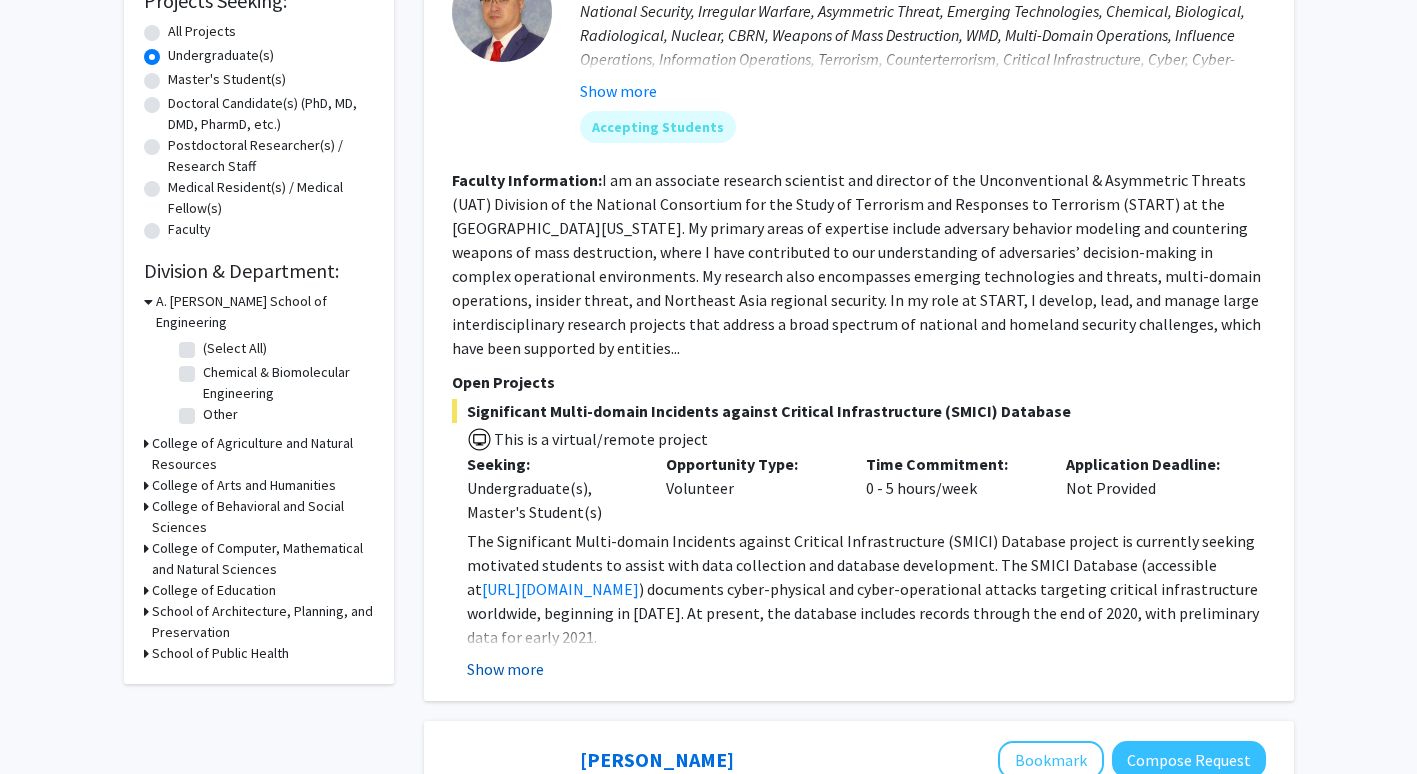 click on "Show more" 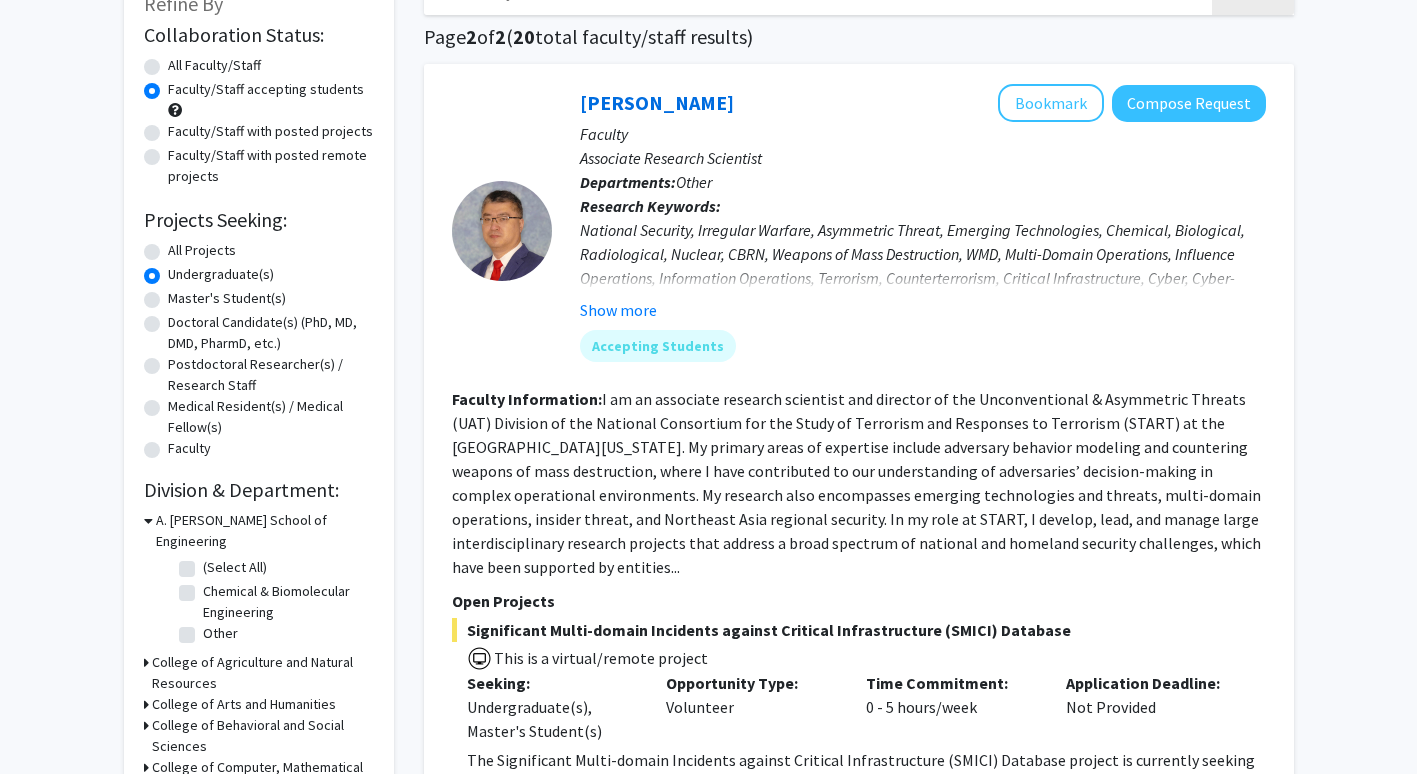 scroll, scrollTop: 137, scrollLeft: 0, axis: vertical 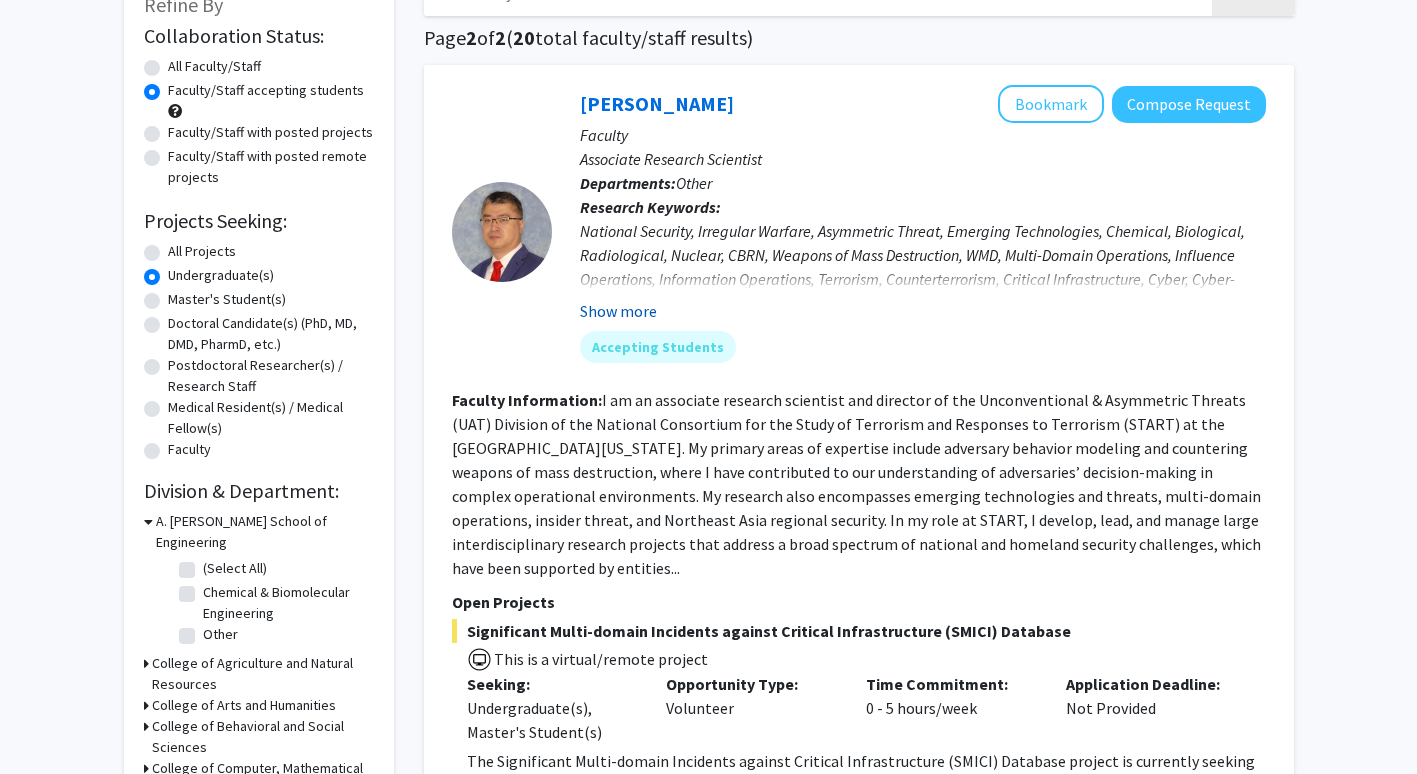click on "Show more" 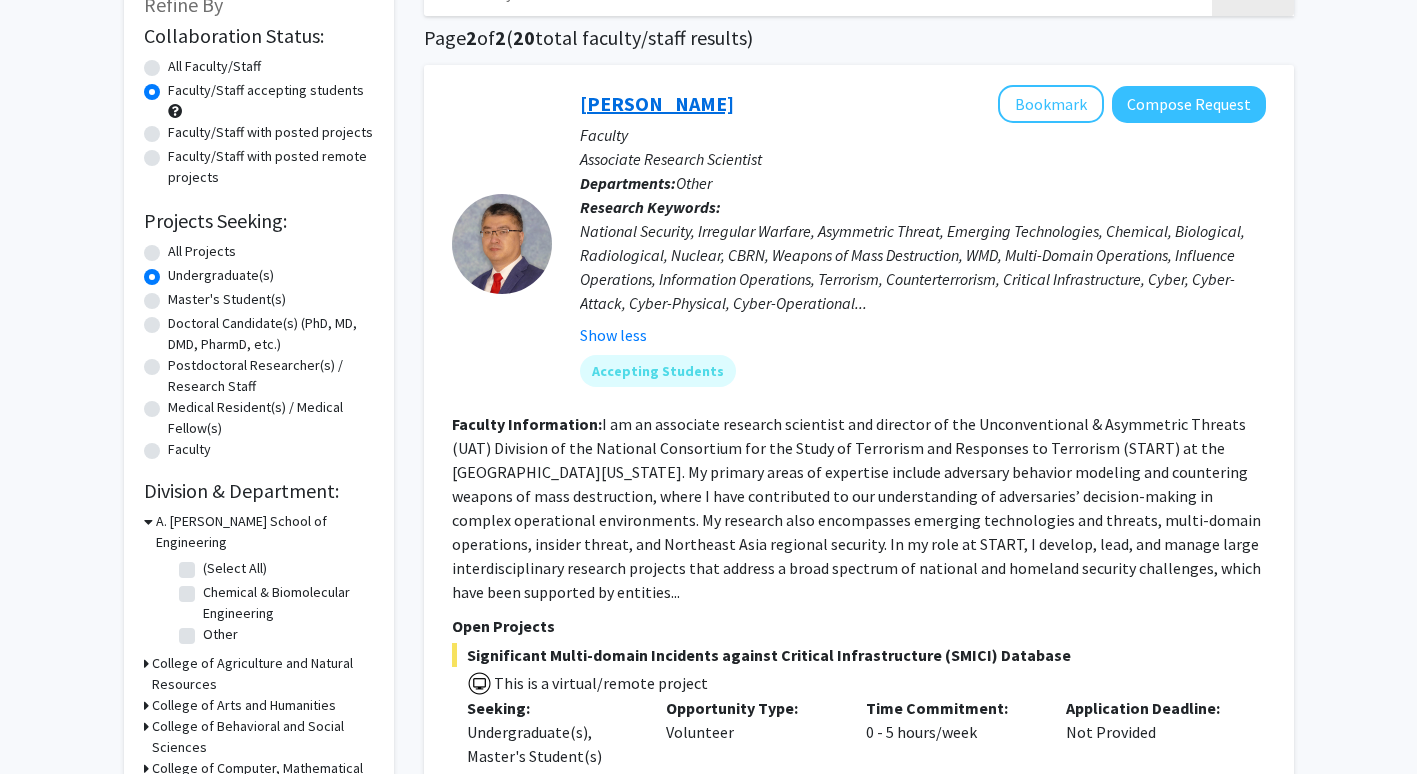 type 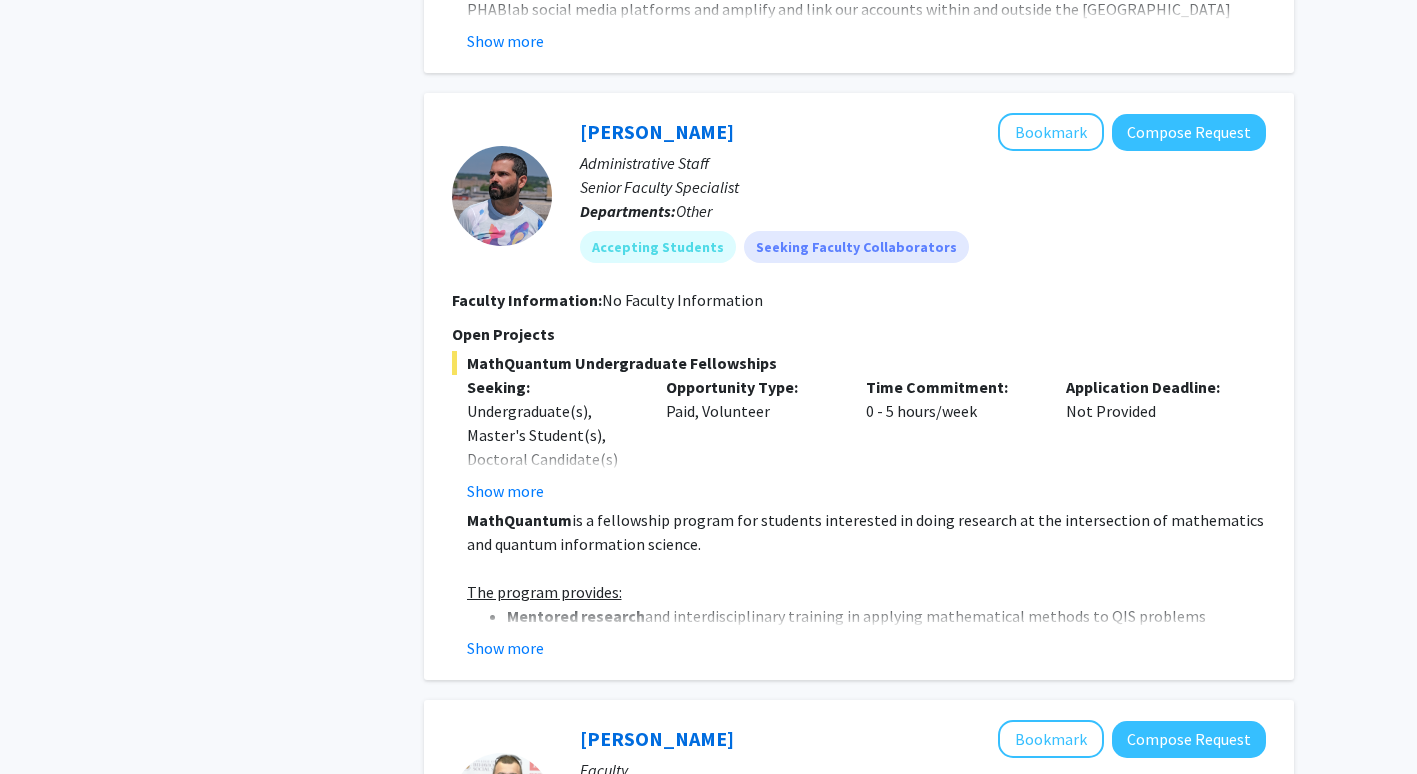 scroll, scrollTop: 4514, scrollLeft: 0, axis: vertical 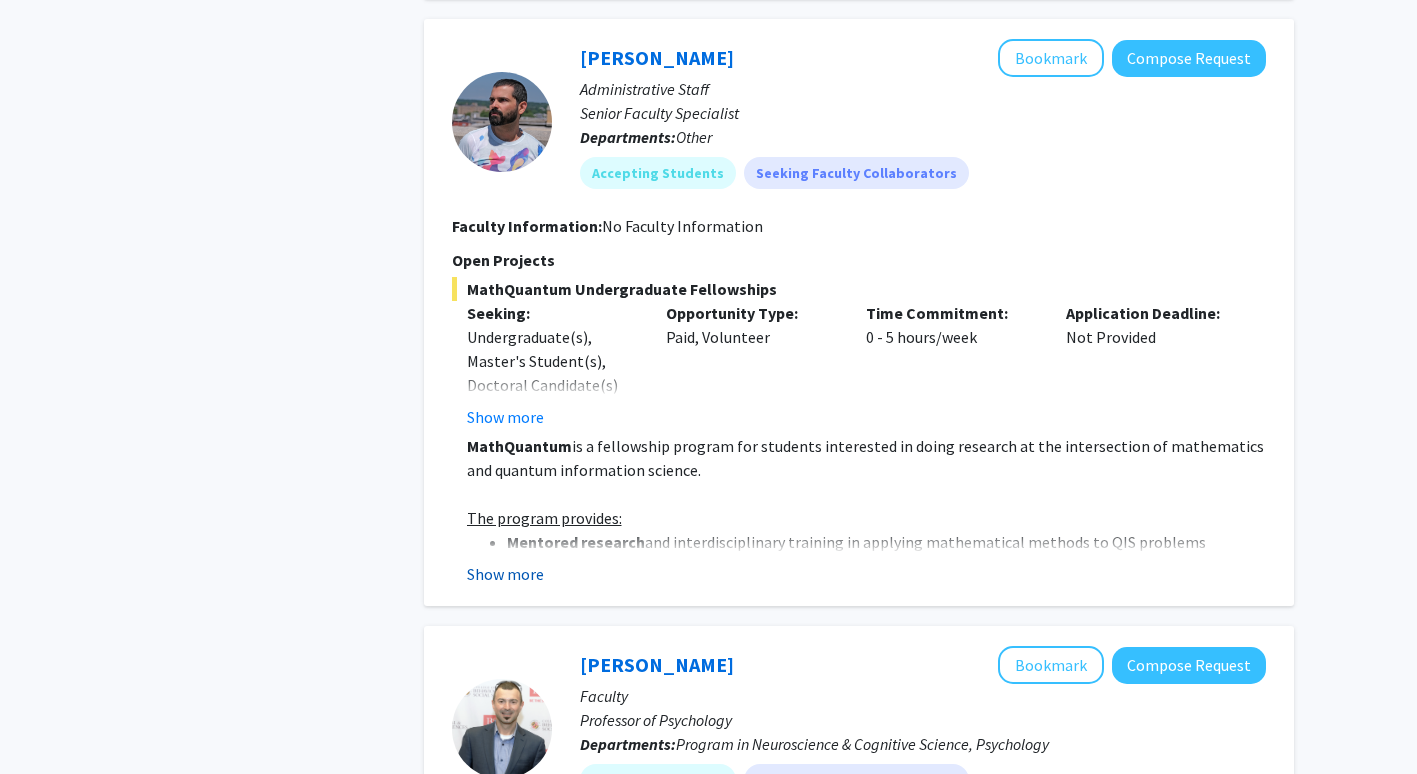 click on "Show more" 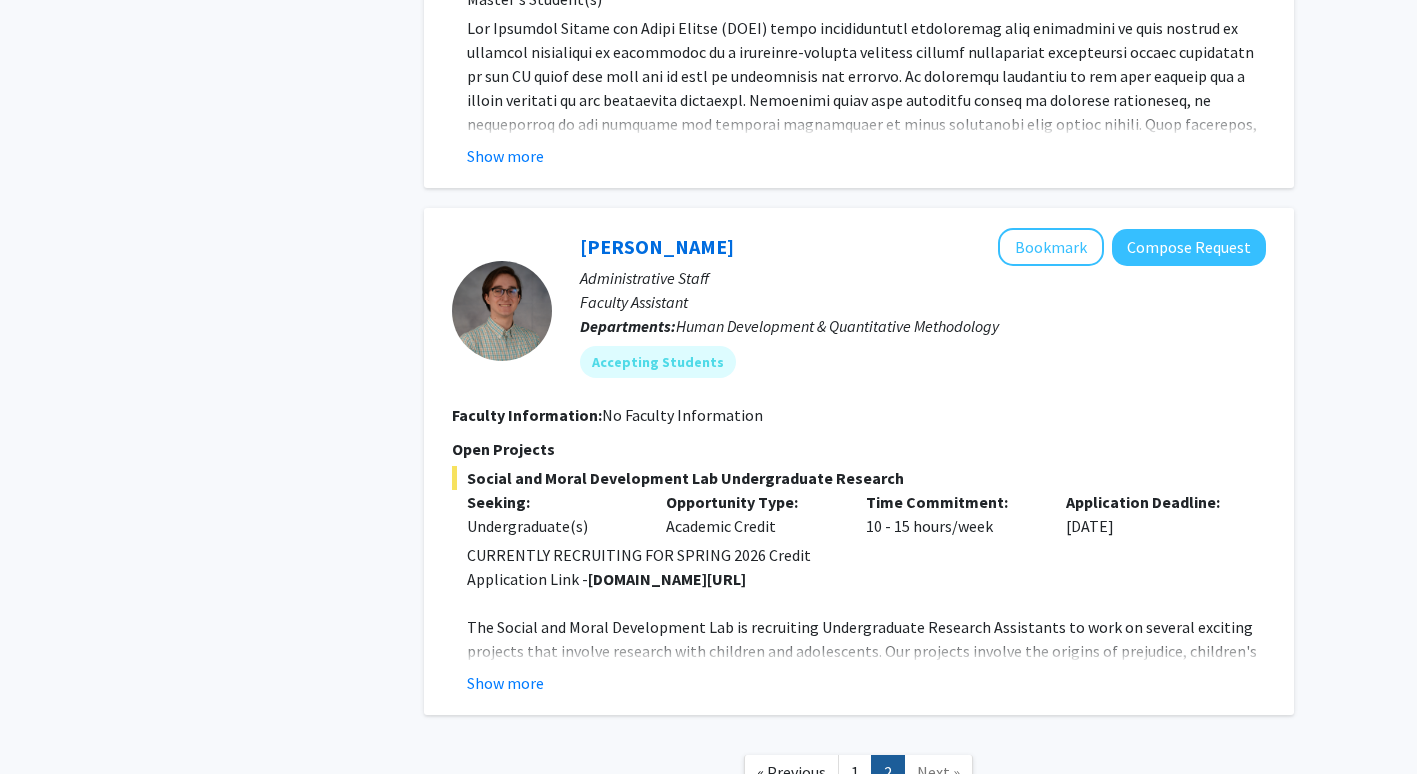 scroll, scrollTop: 7022, scrollLeft: 0, axis: vertical 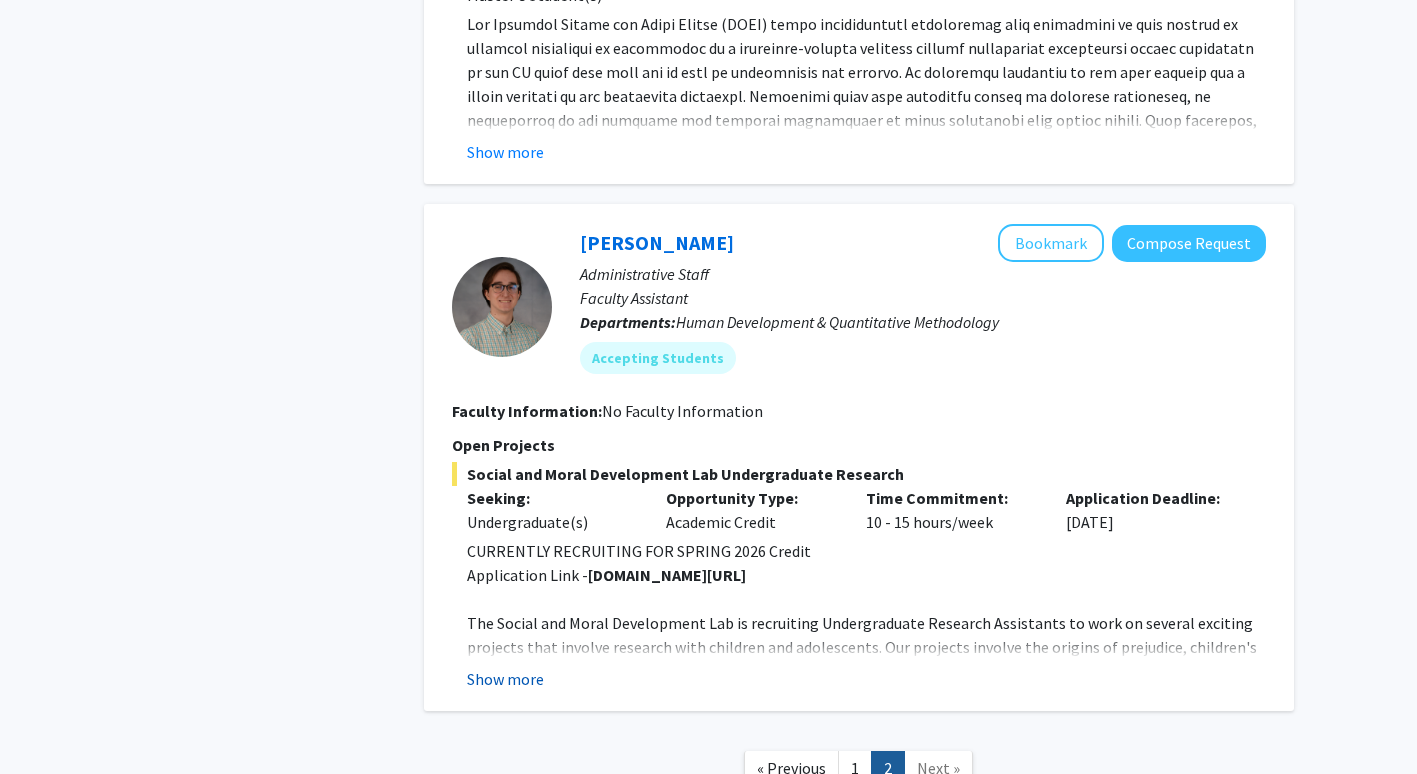 click on "Show more" 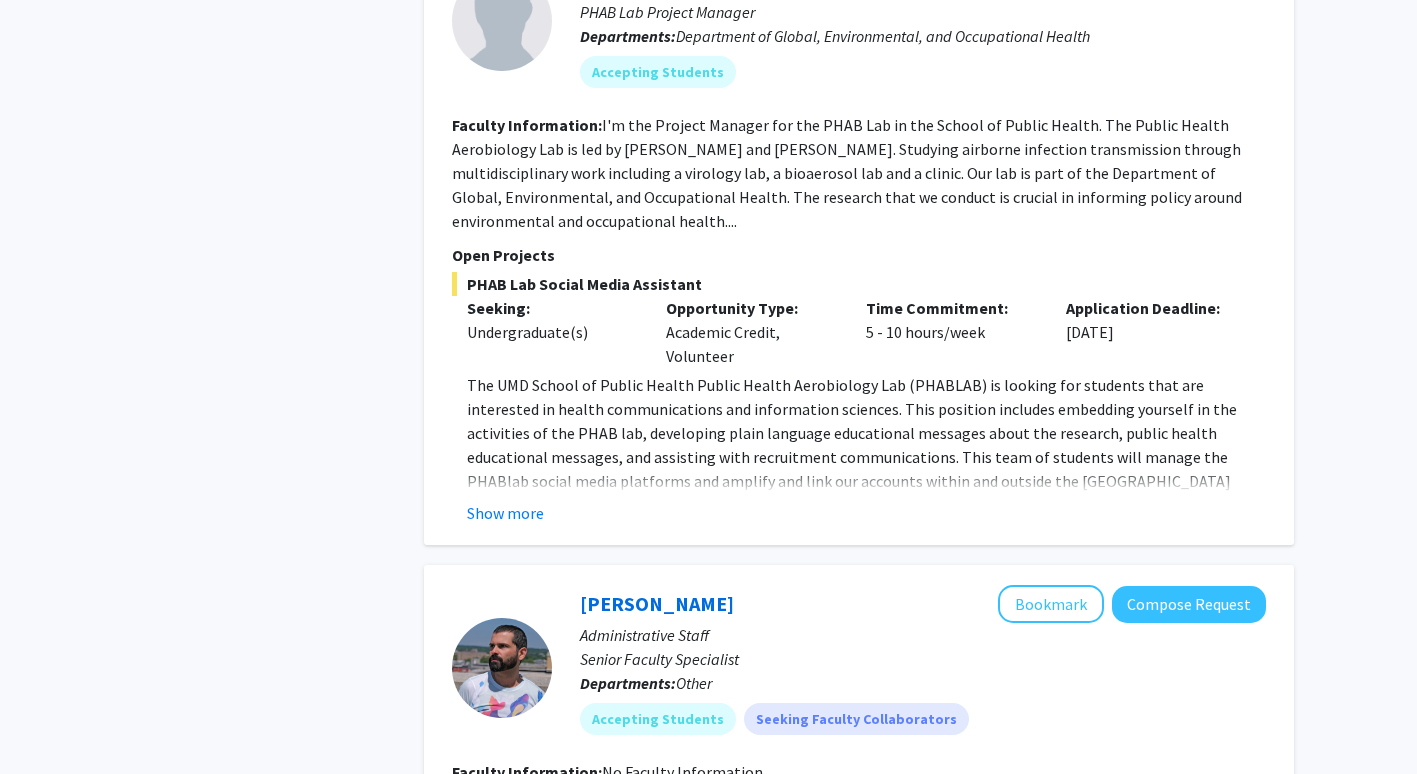 scroll, scrollTop: 4246, scrollLeft: 0, axis: vertical 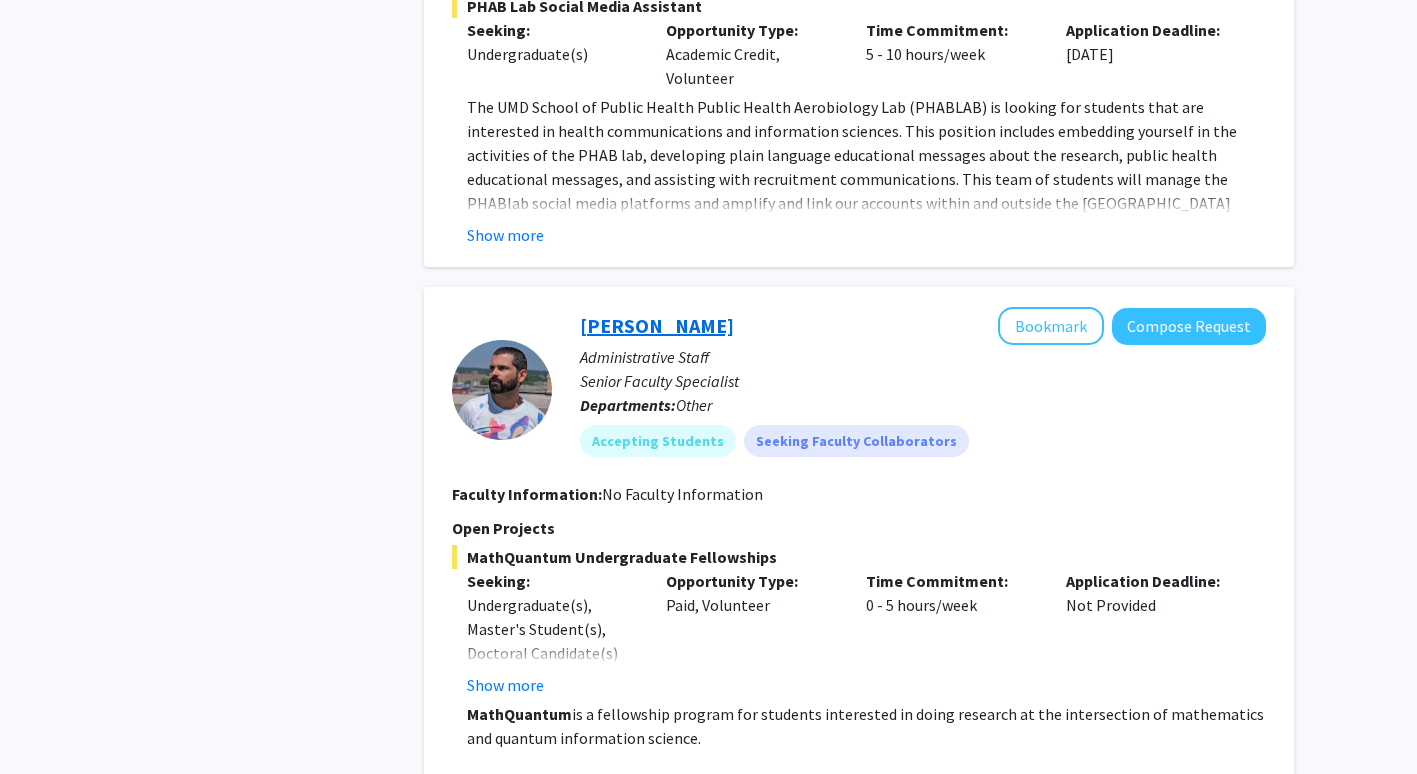 click on "[PERSON_NAME]" 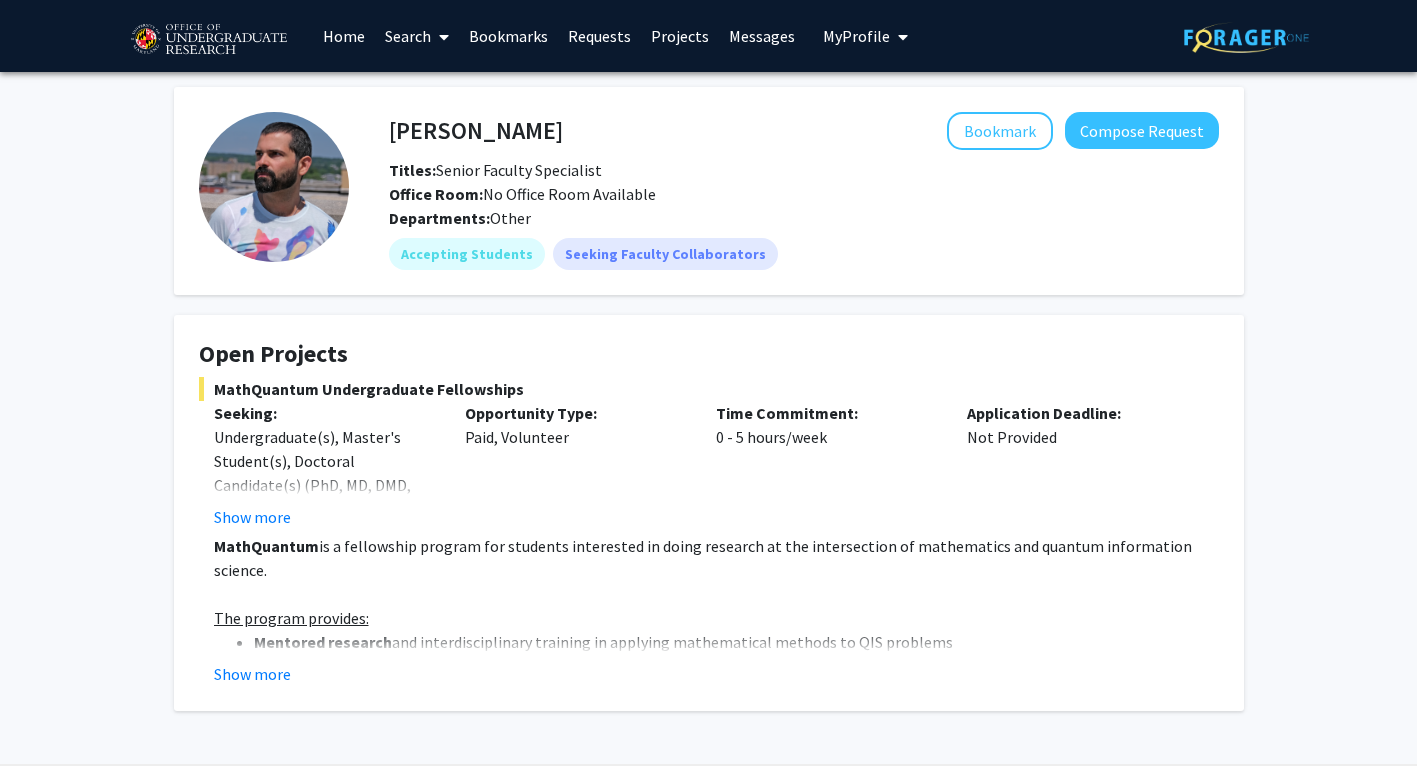 scroll, scrollTop: 62, scrollLeft: 0, axis: vertical 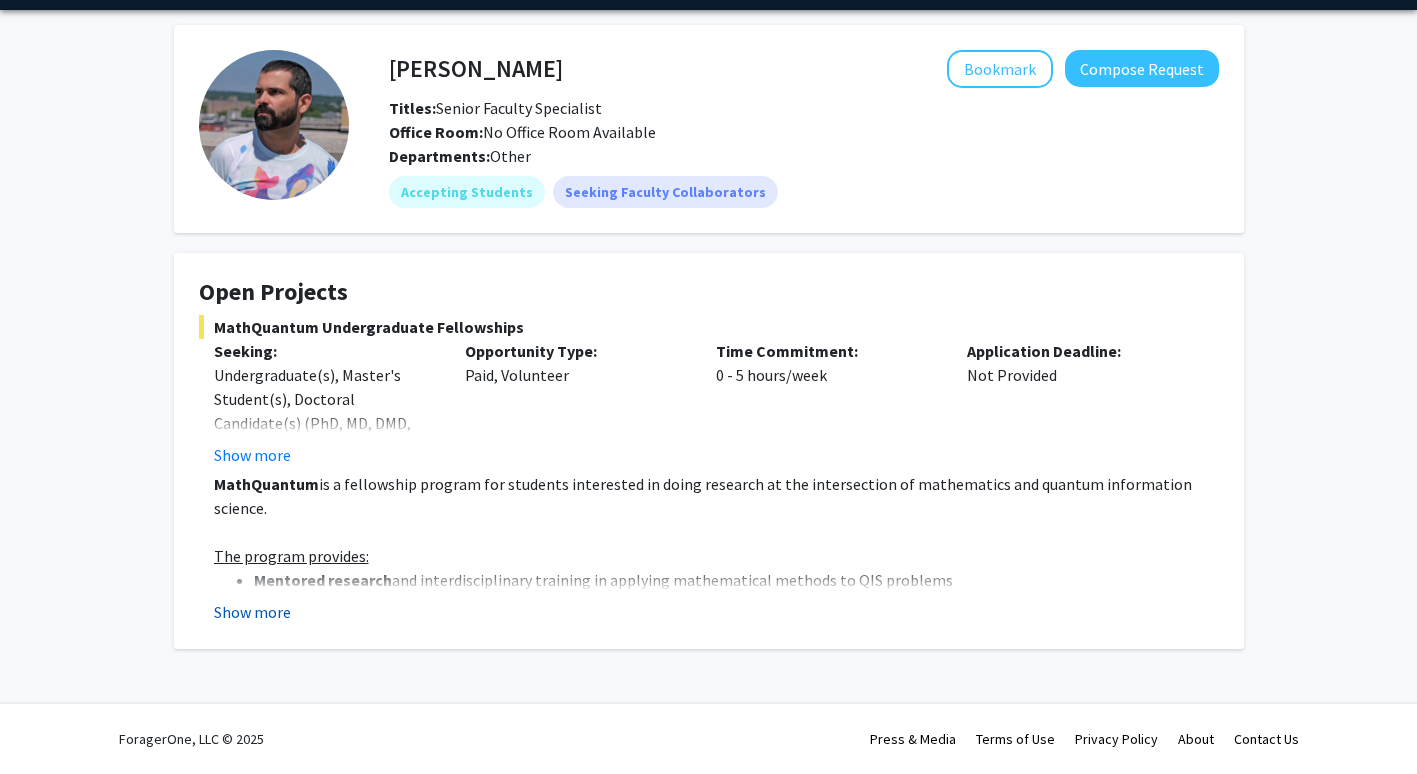 click on "Show more" 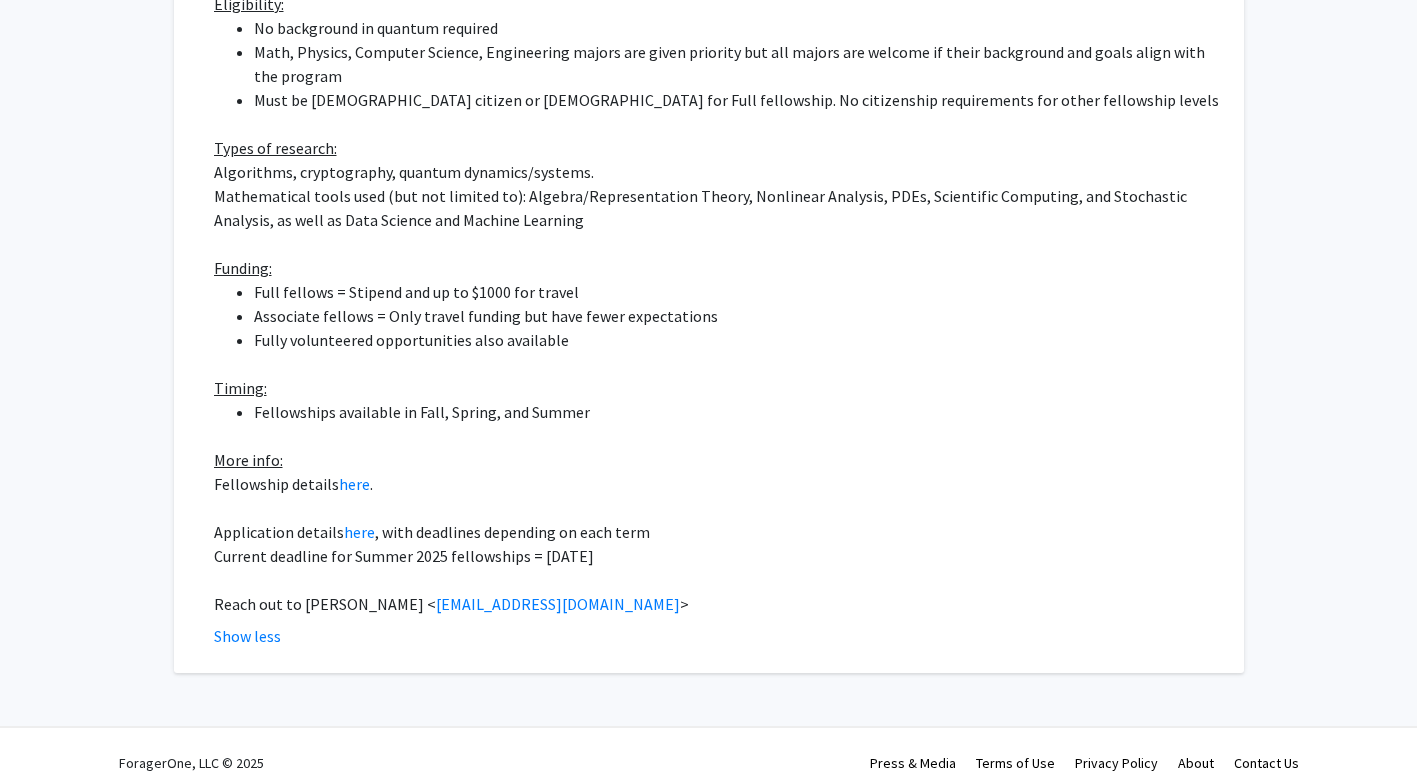 scroll, scrollTop: 0, scrollLeft: 0, axis: both 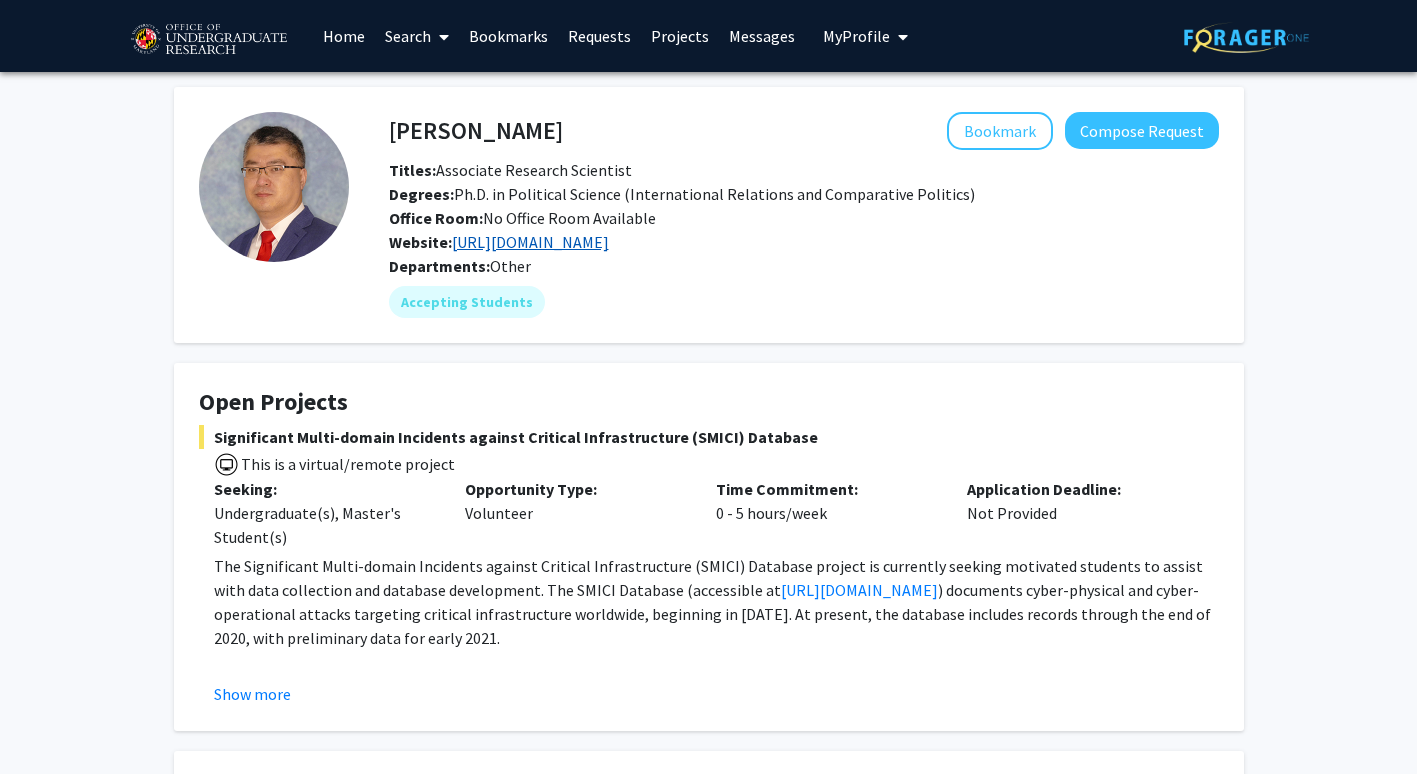 click on "https://www.linkedin.com/in/stevesin/" 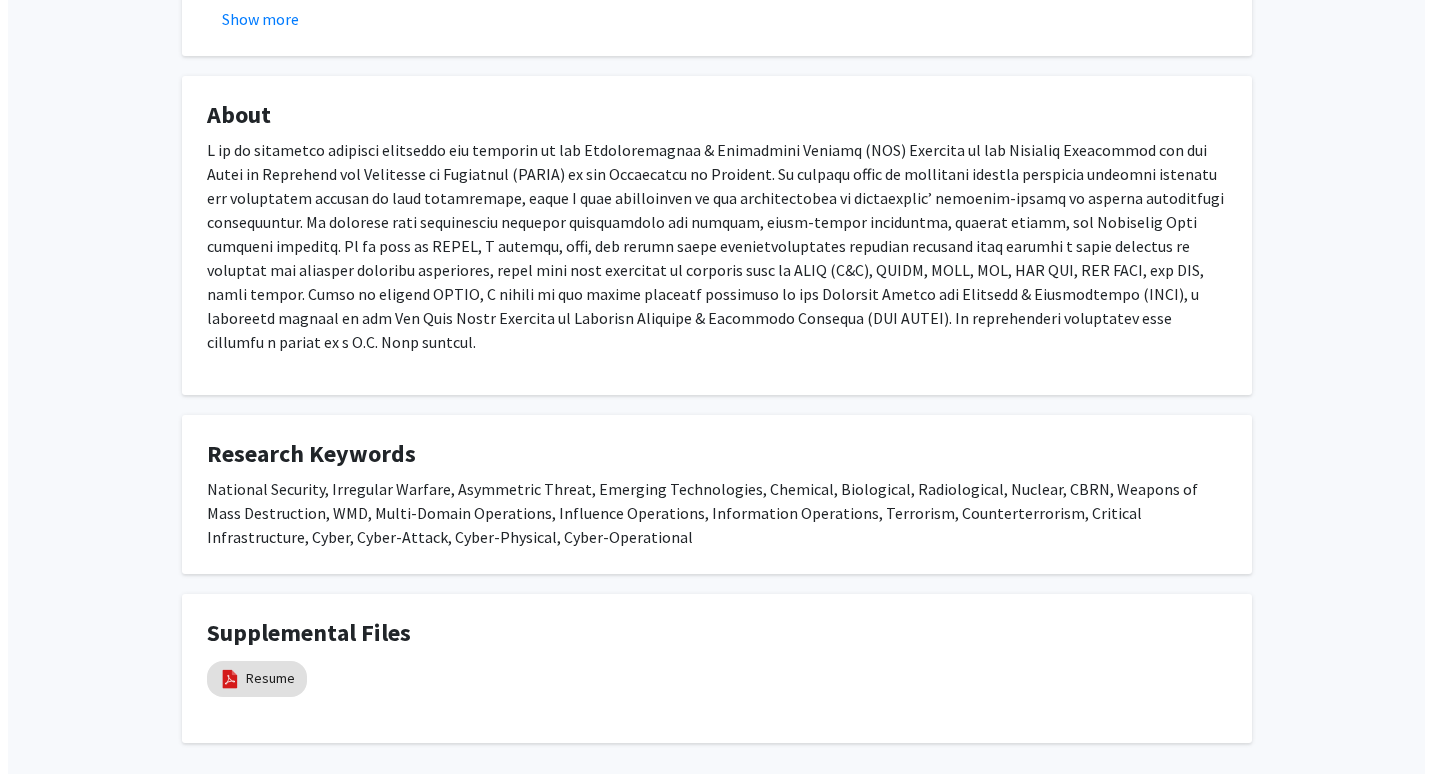 scroll, scrollTop: 769, scrollLeft: 0, axis: vertical 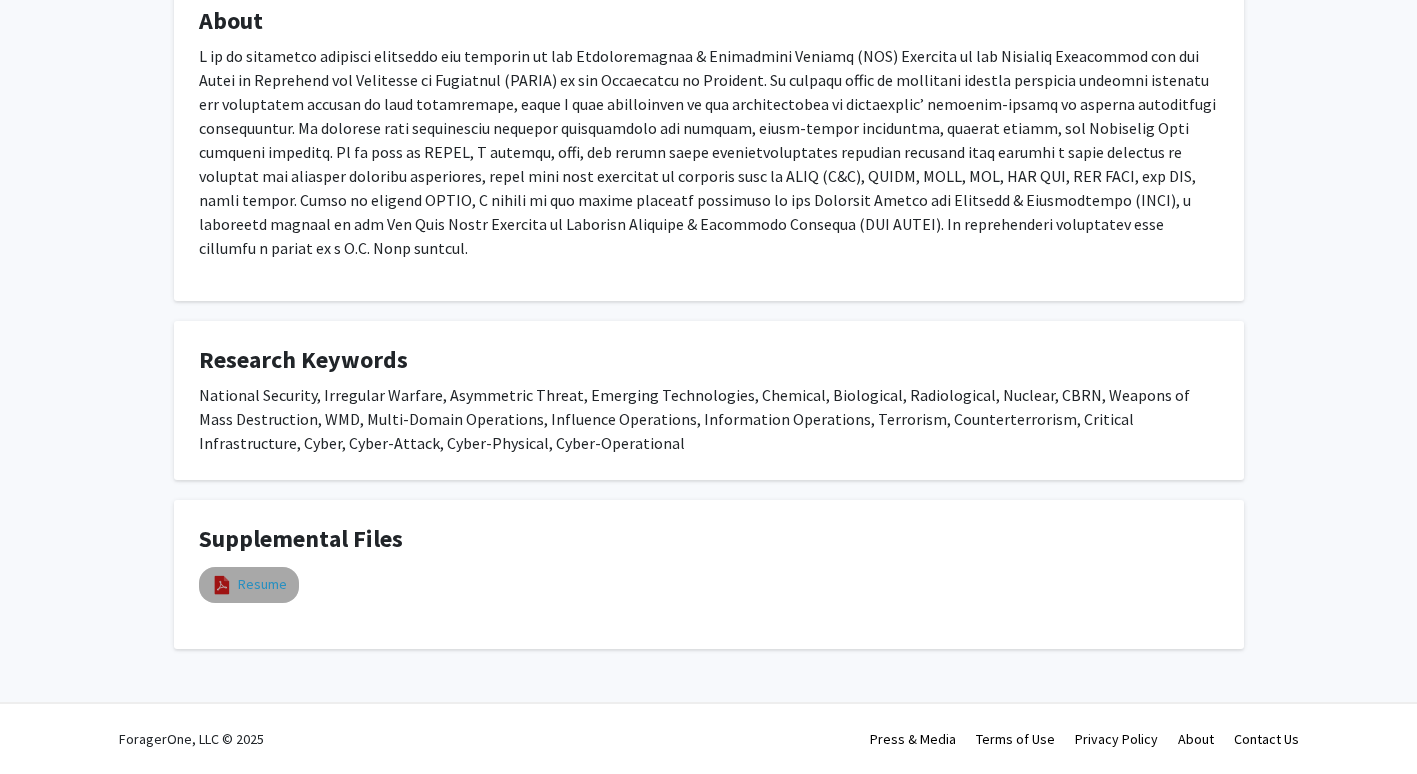 click on "Resume" at bounding box center (262, 584) 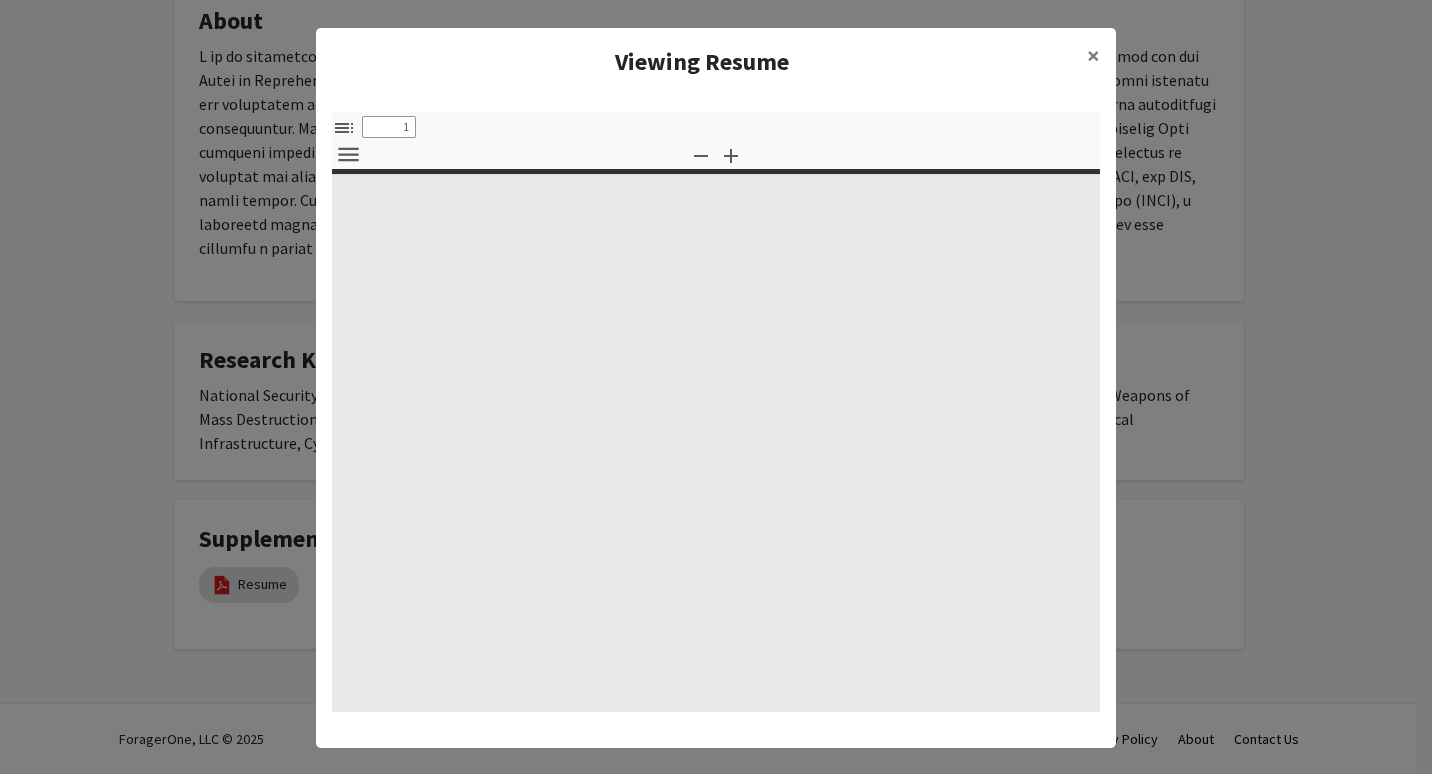 select on "custom" 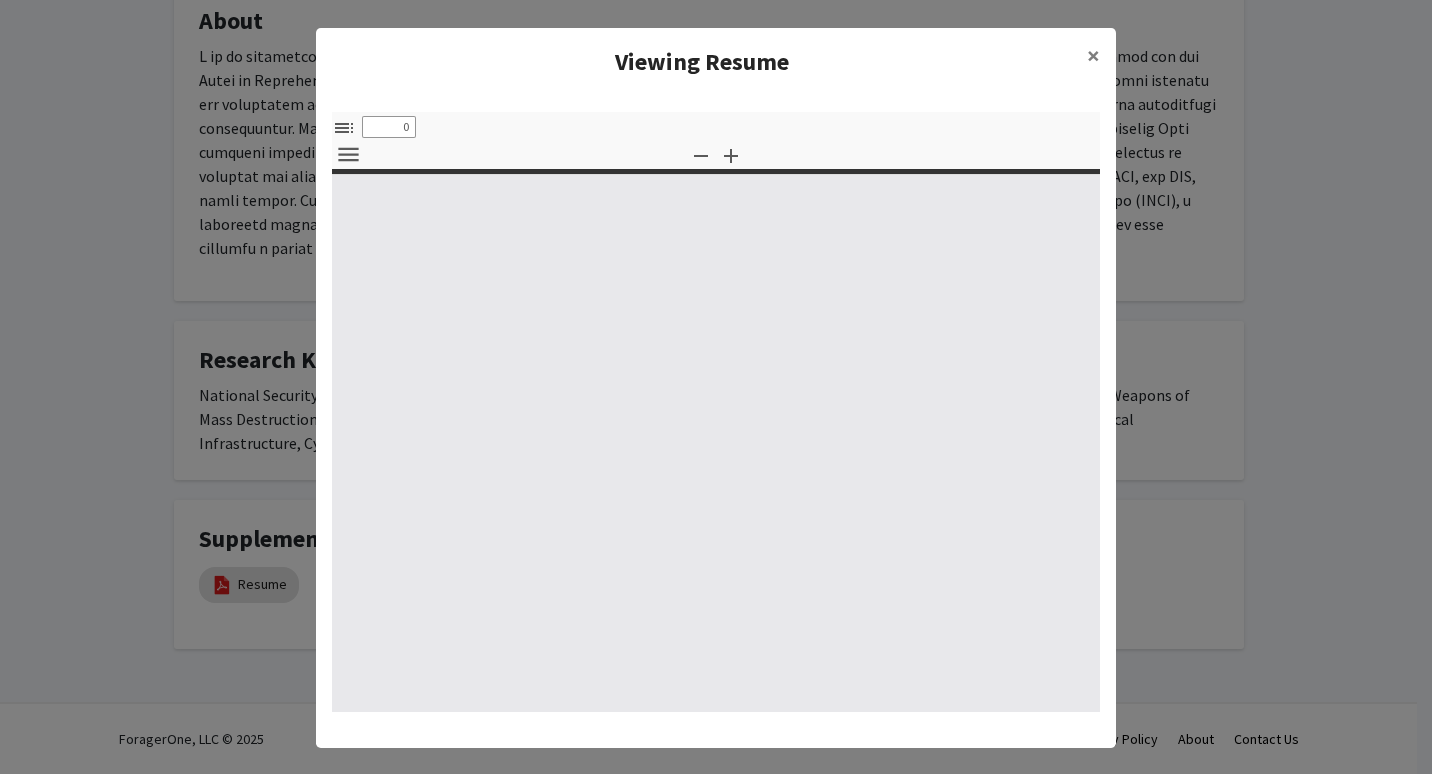 select on "custom" 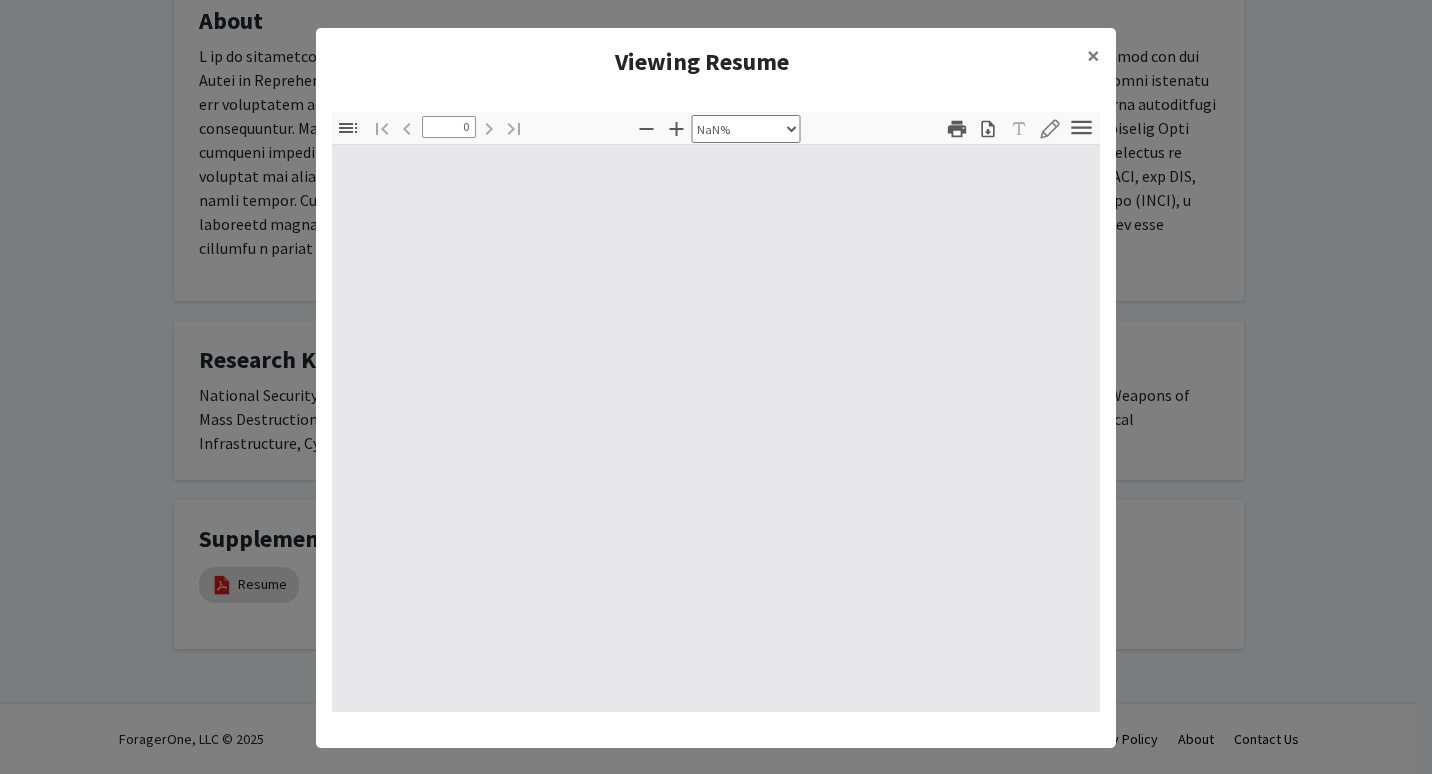type on "1" 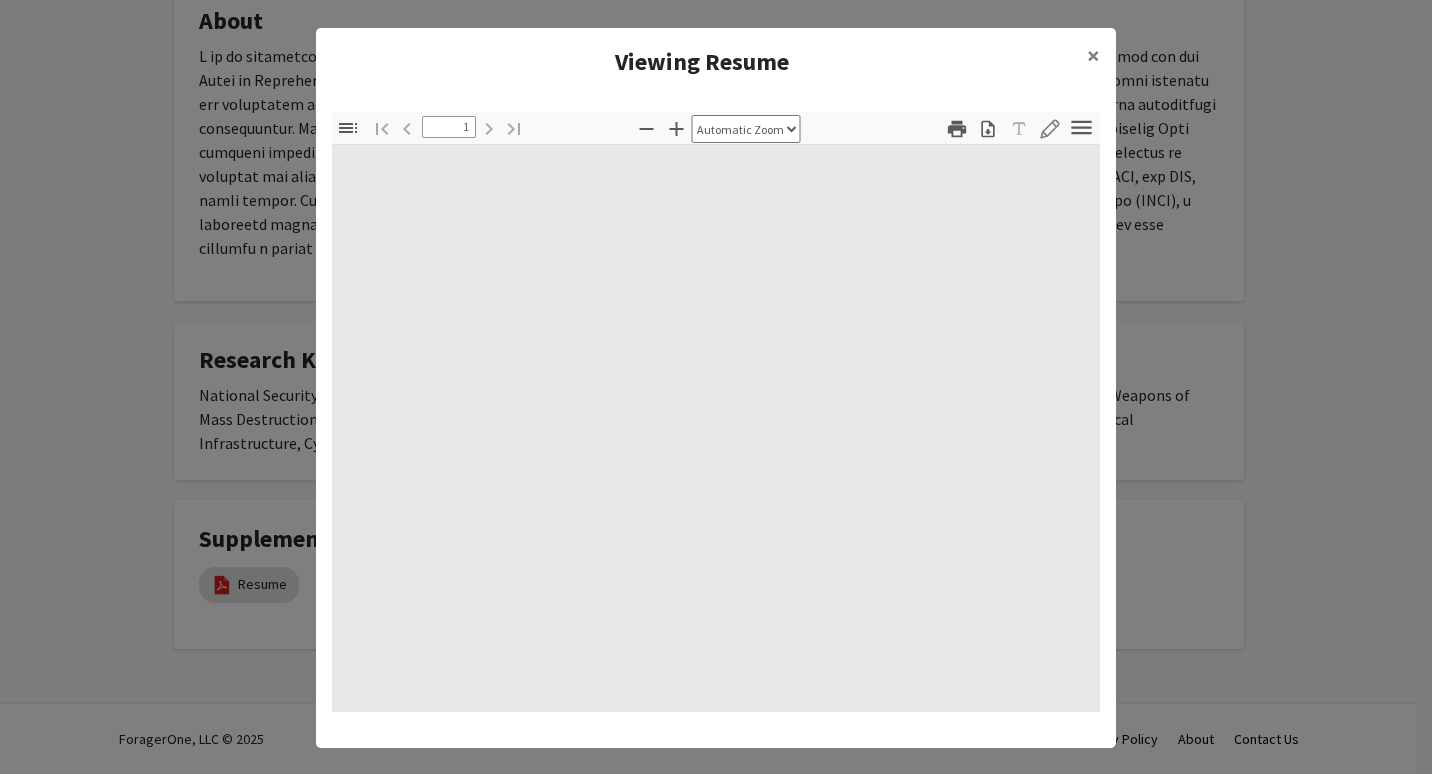 select on "auto" 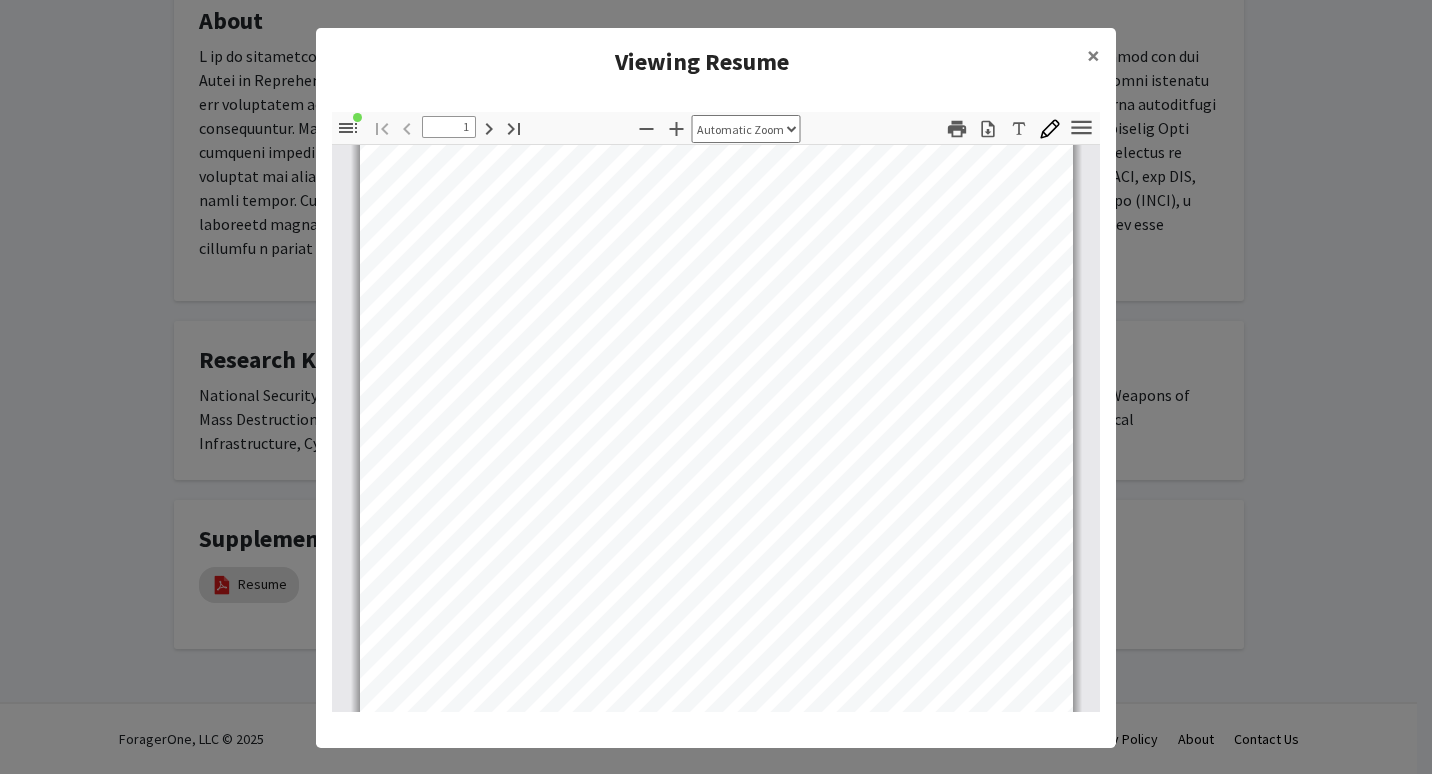 scroll, scrollTop: 290, scrollLeft: 0, axis: vertical 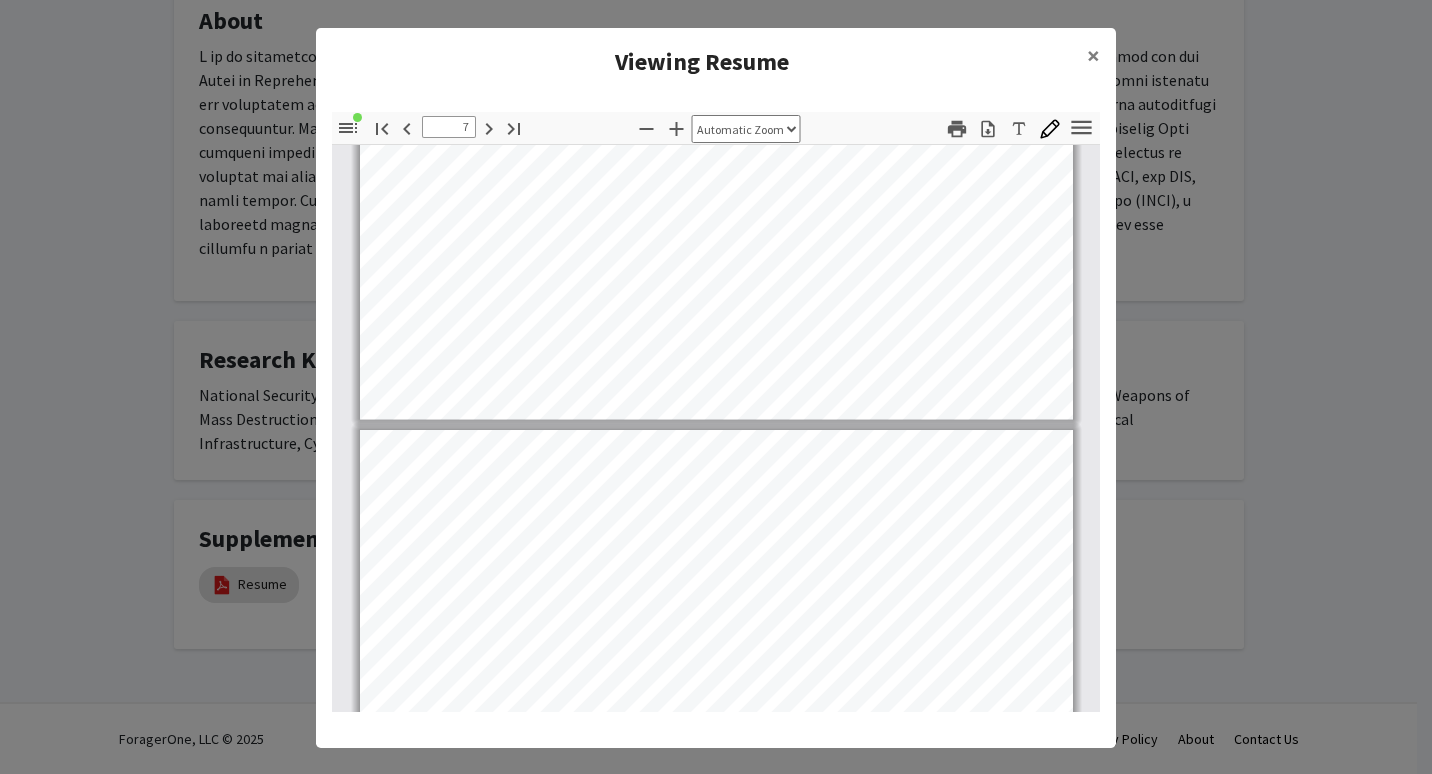 type on "8" 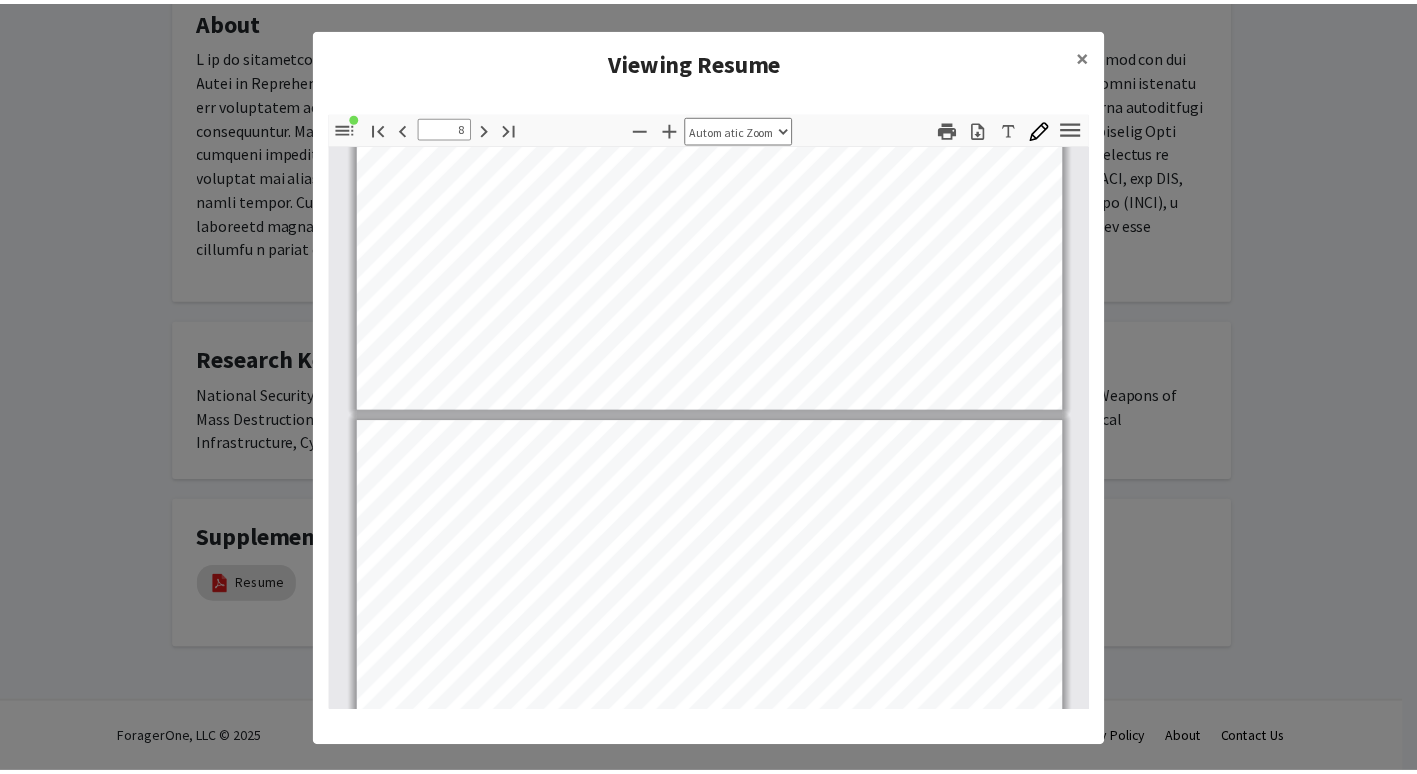scroll, scrollTop: 6876, scrollLeft: 0, axis: vertical 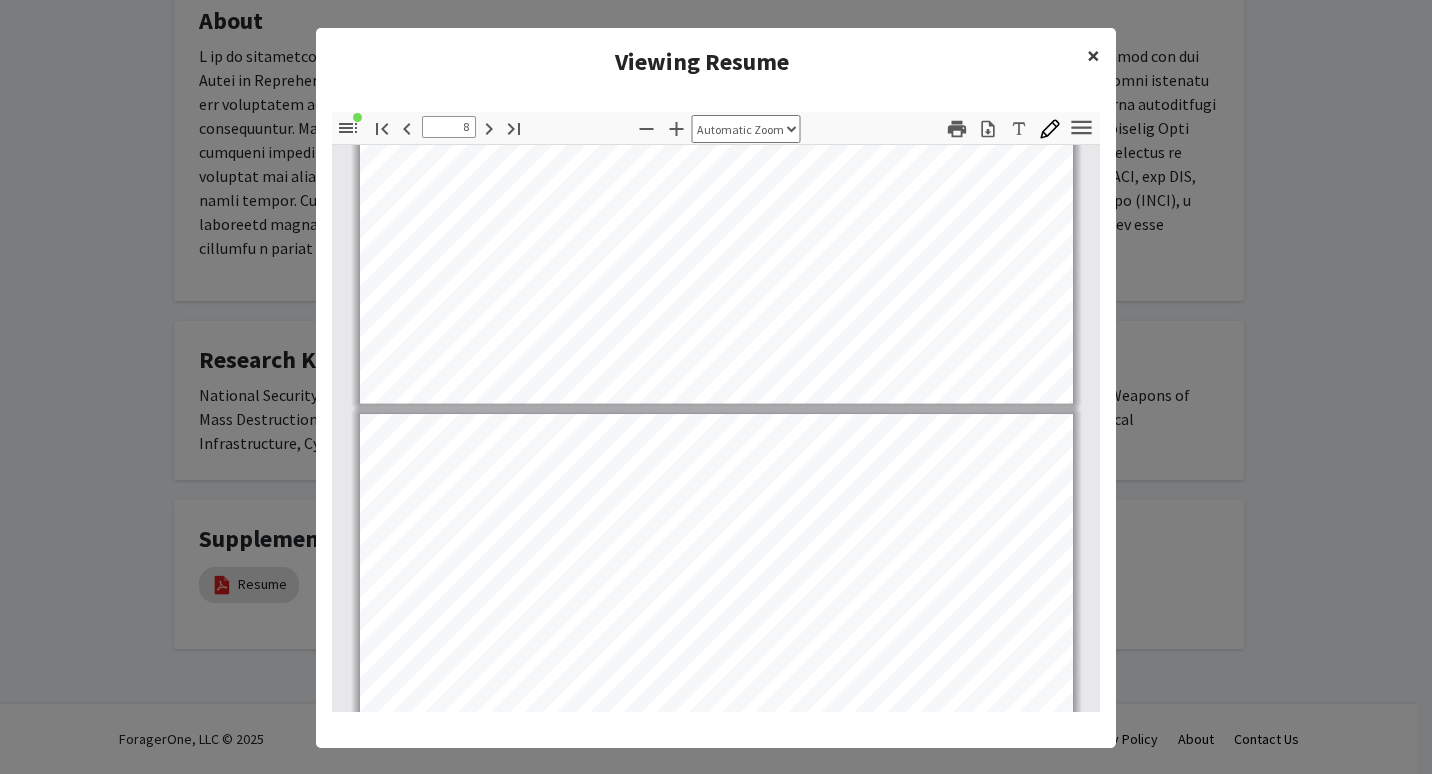 click on "×" 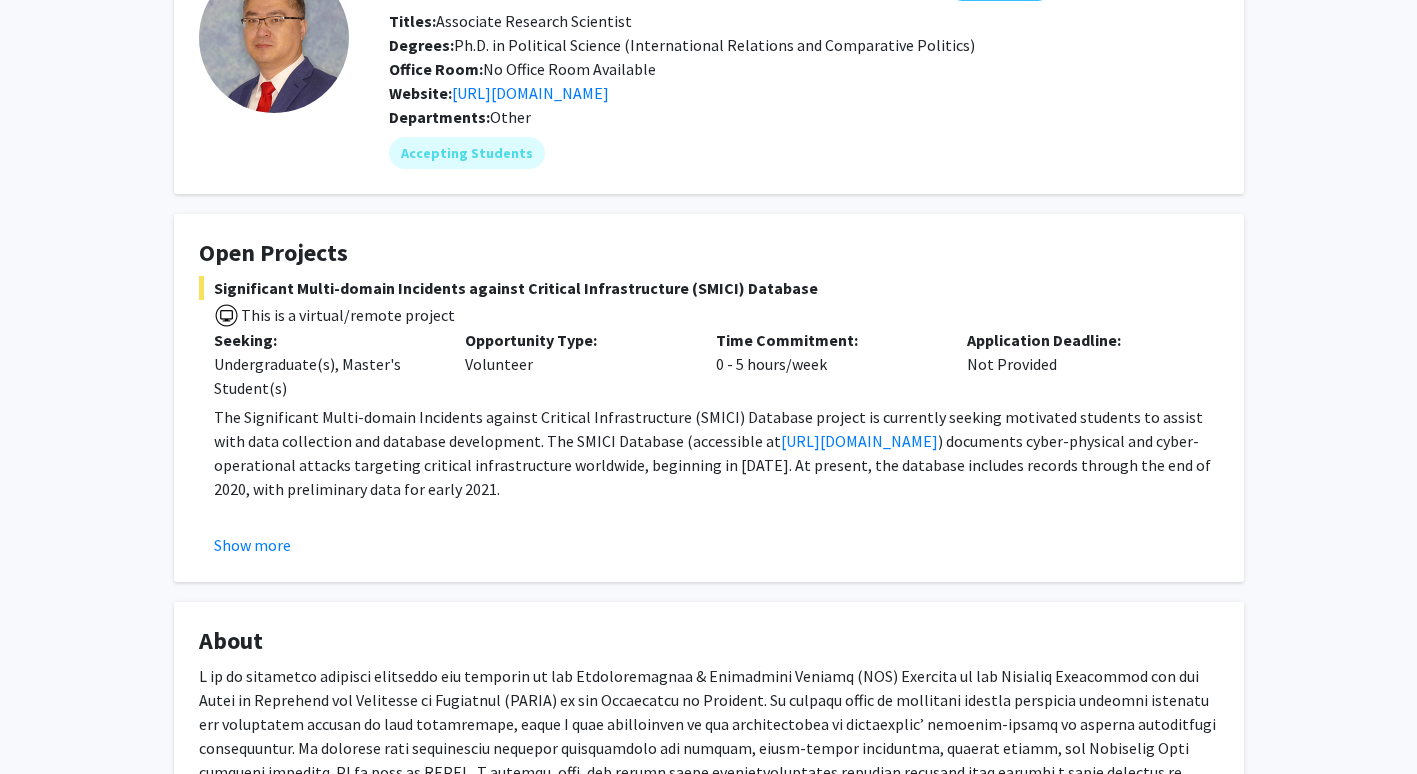 scroll, scrollTop: 161, scrollLeft: 0, axis: vertical 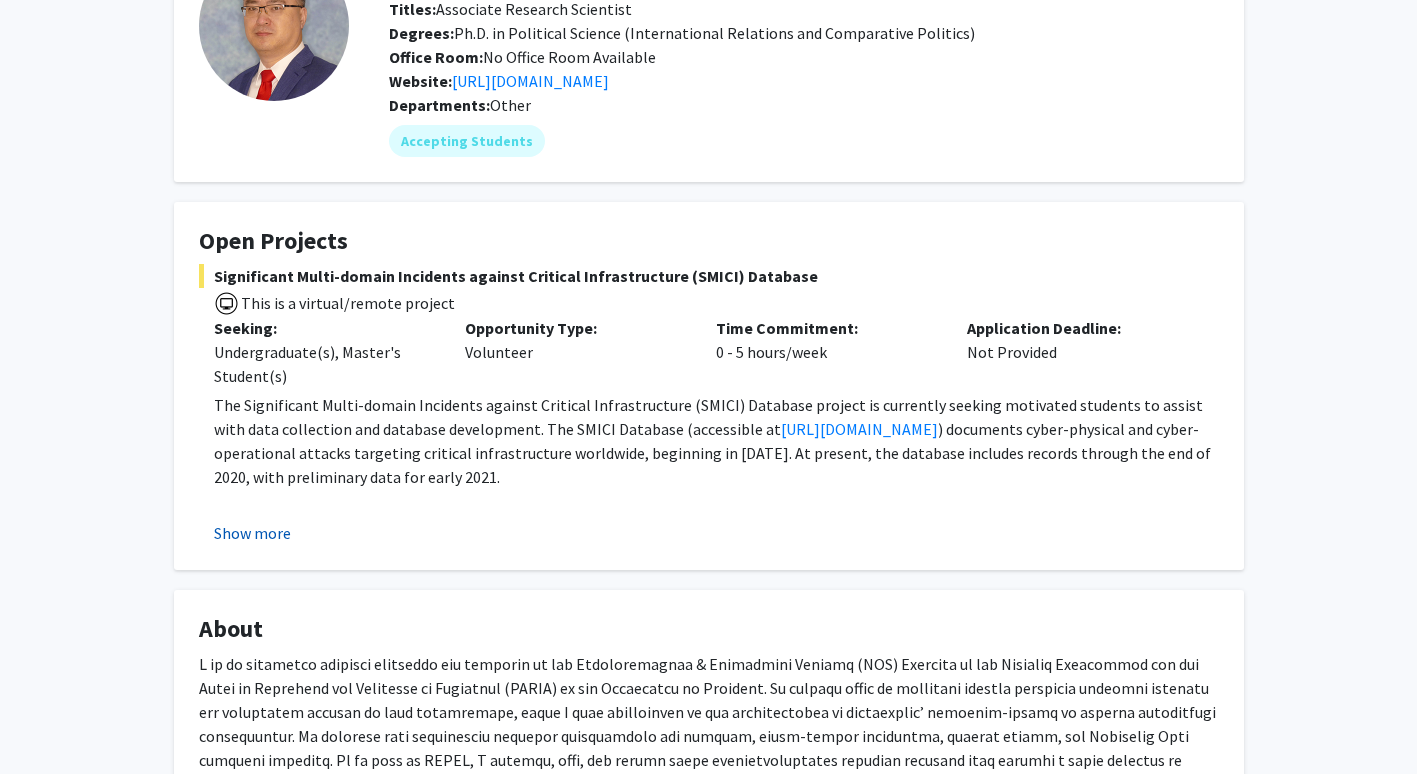 click on "Show more" 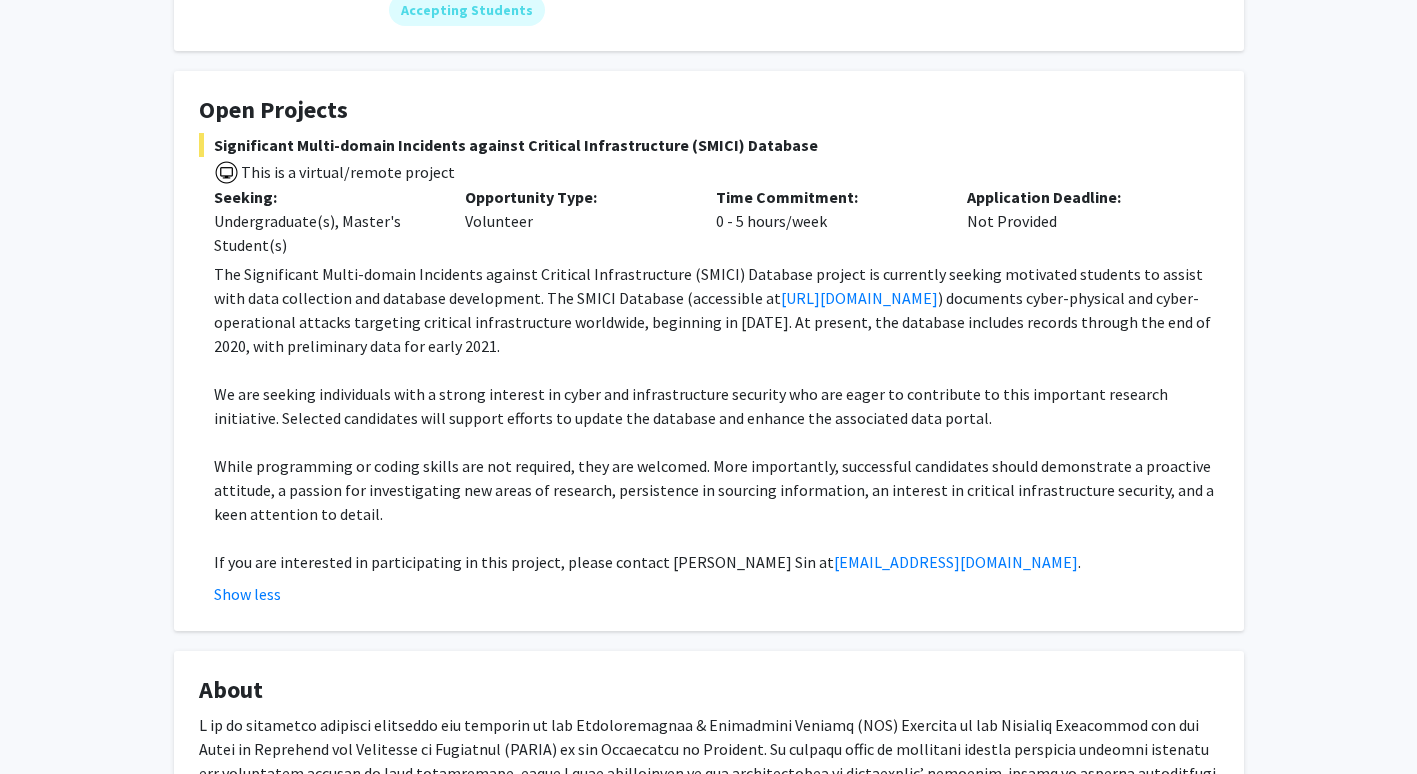 scroll, scrollTop: 291, scrollLeft: 0, axis: vertical 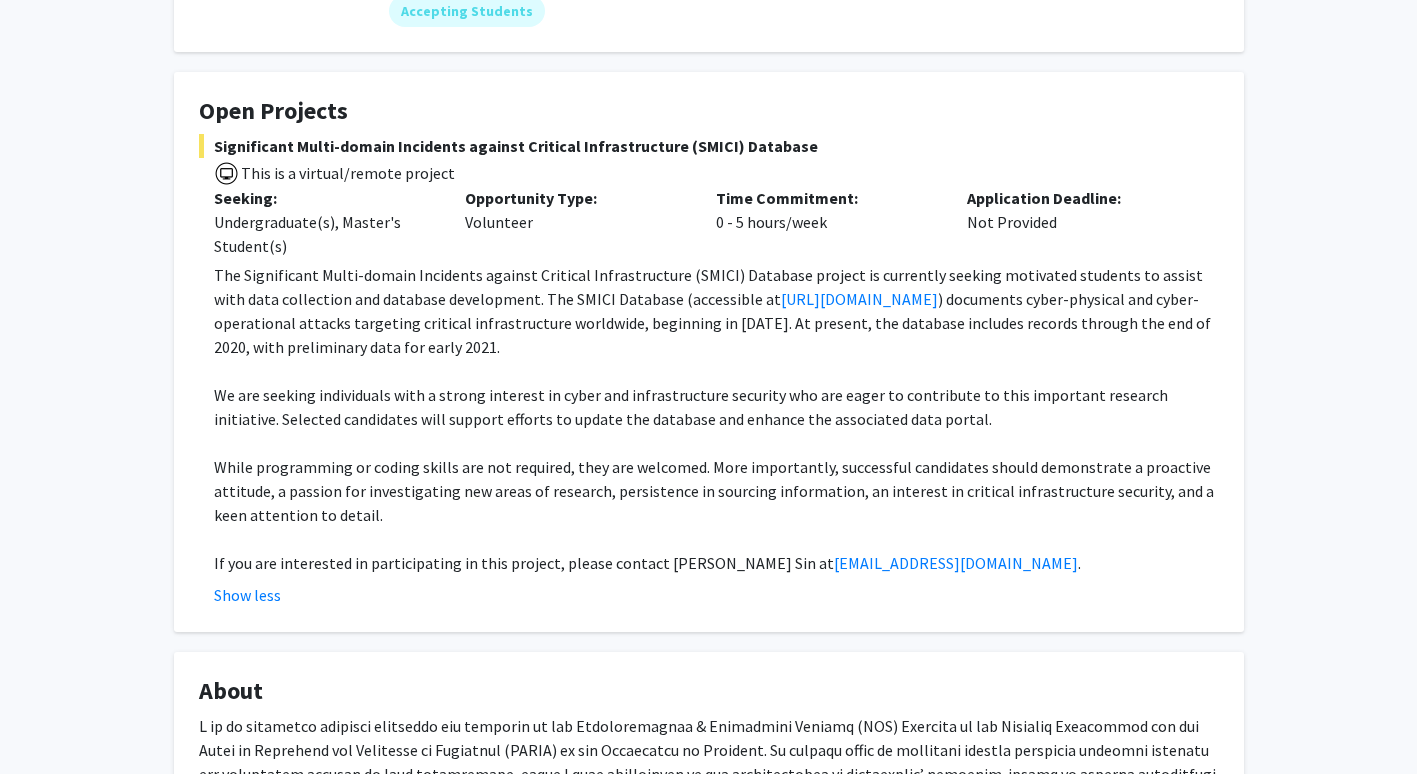 click on "While programming or coding skills are not required, they are welcomed. More importantly, successful candidates should demonstrate a proactive attitude, a passion for investigating new areas of research, persistence in sourcing information, an interest in critical infrastructure security, and a keen attention to detail." 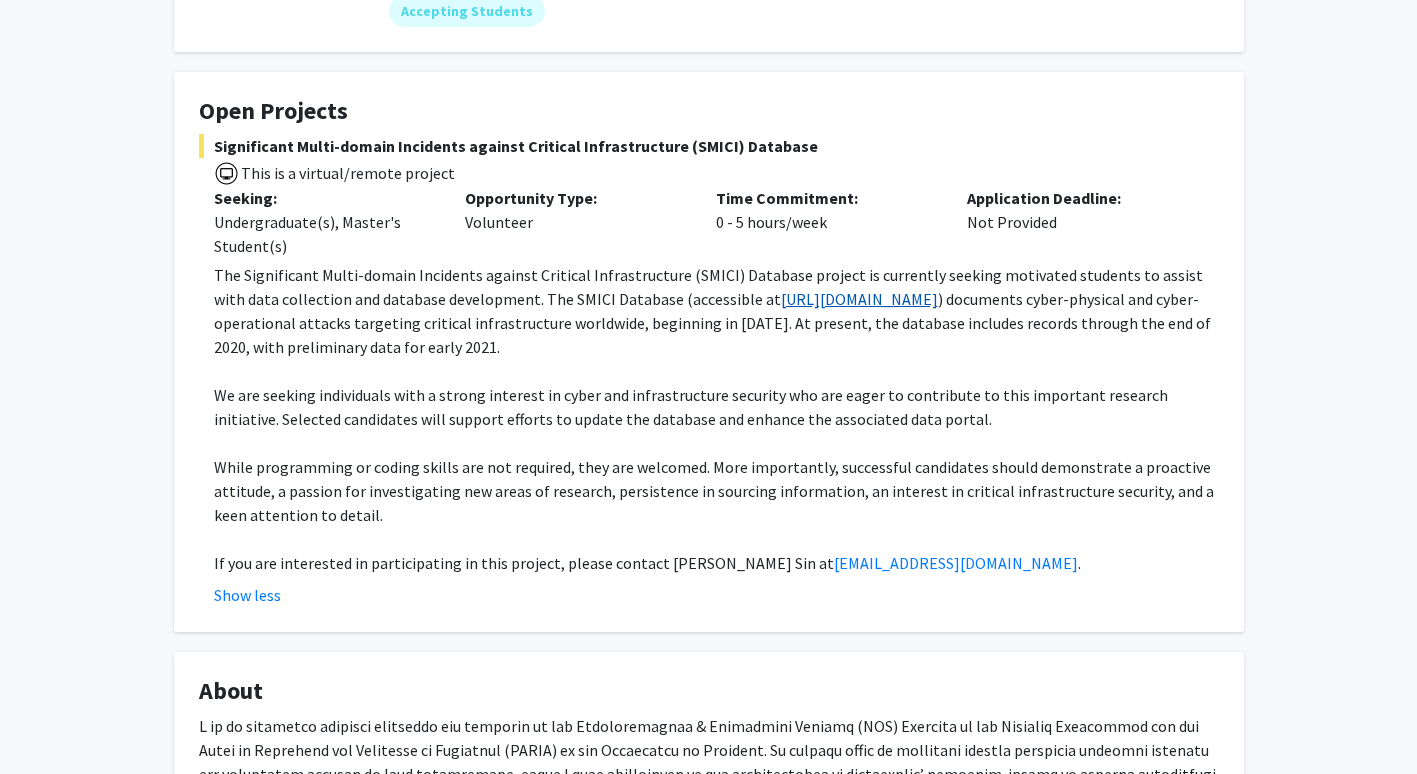 click on "[URL][DOMAIN_NAME]" 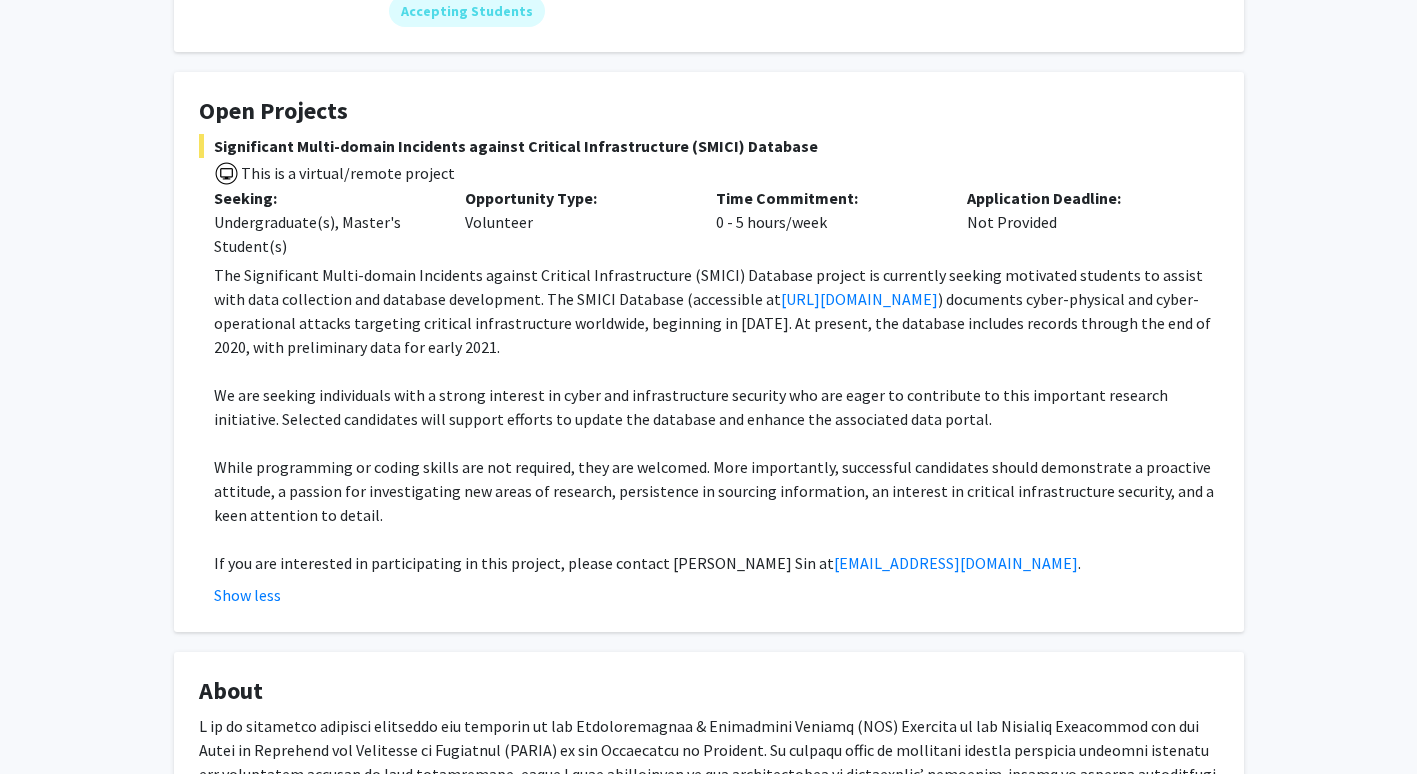 scroll, scrollTop: 0, scrollLeft: 0, axis: both 